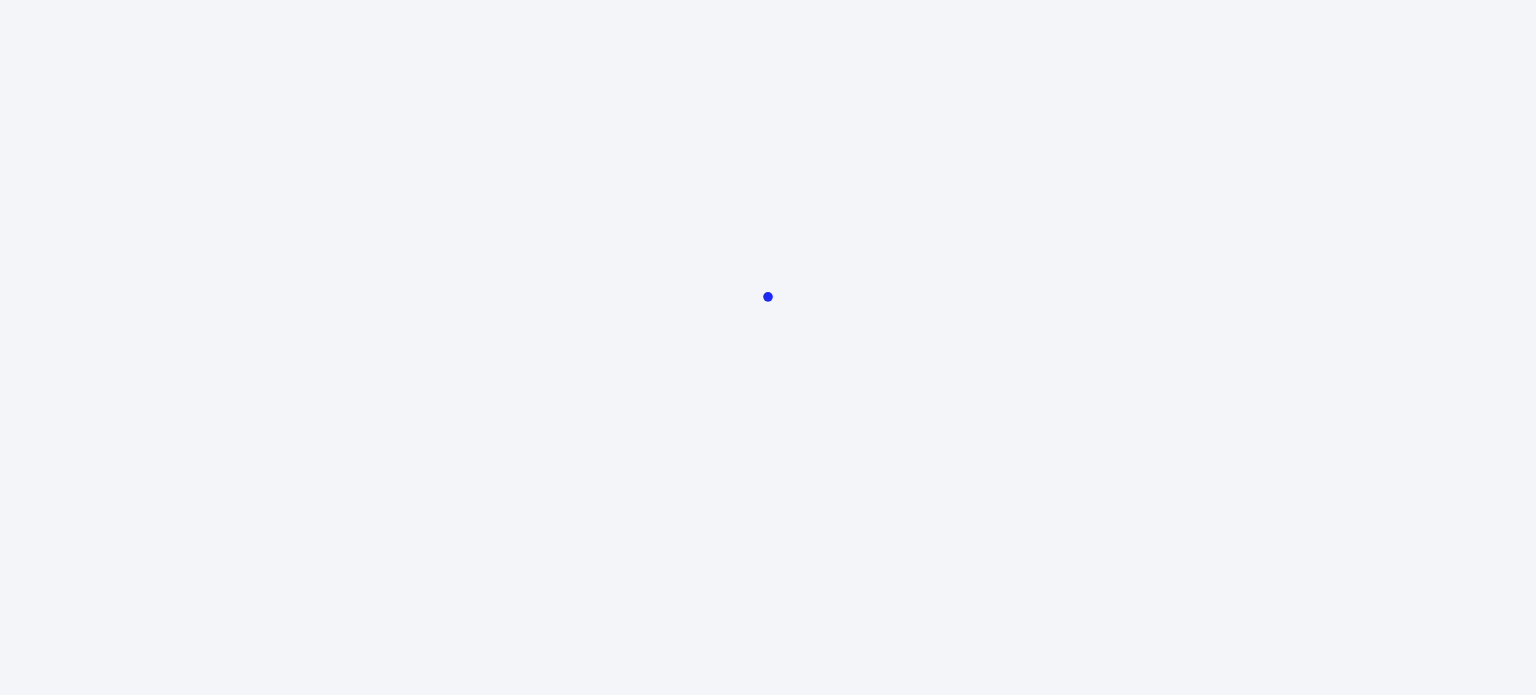 scroll, scrollTop: 0, scrollLeft: 0, axis: both 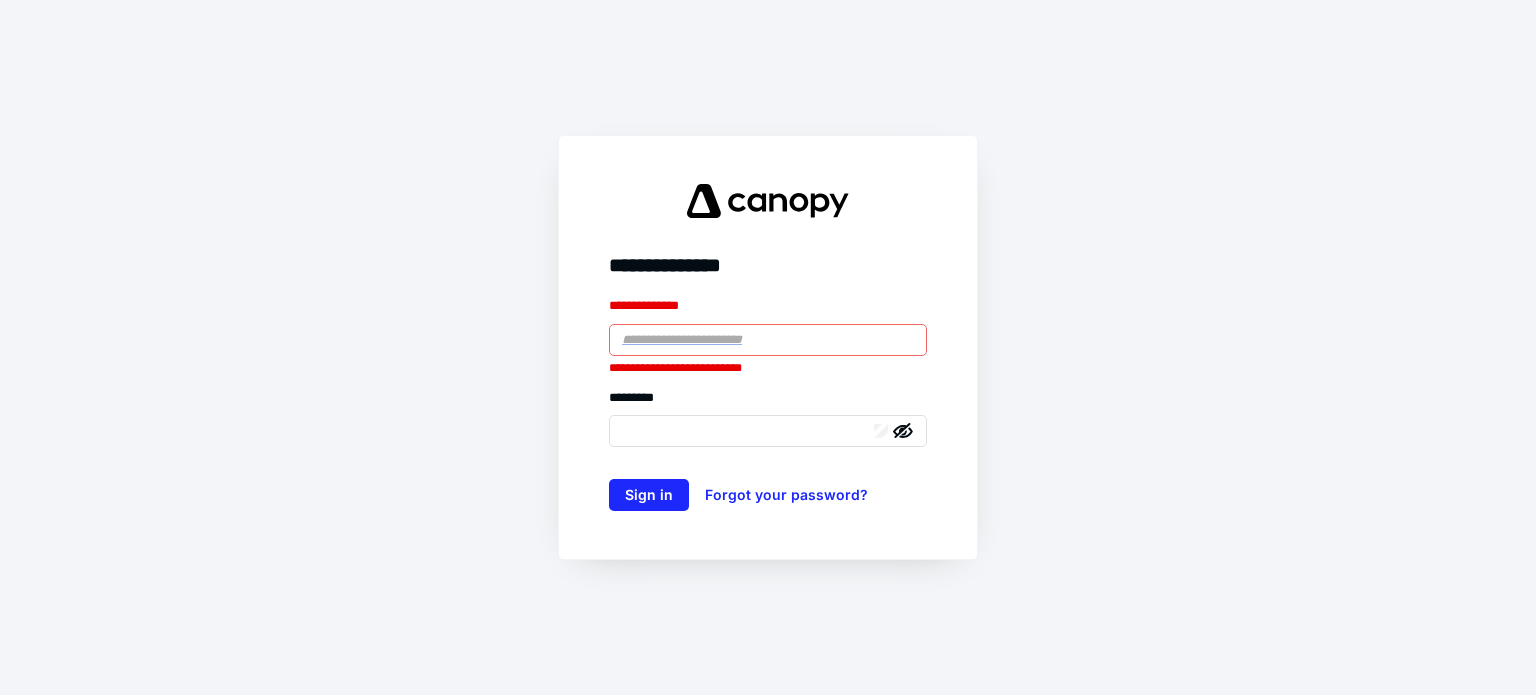 type on "**********" 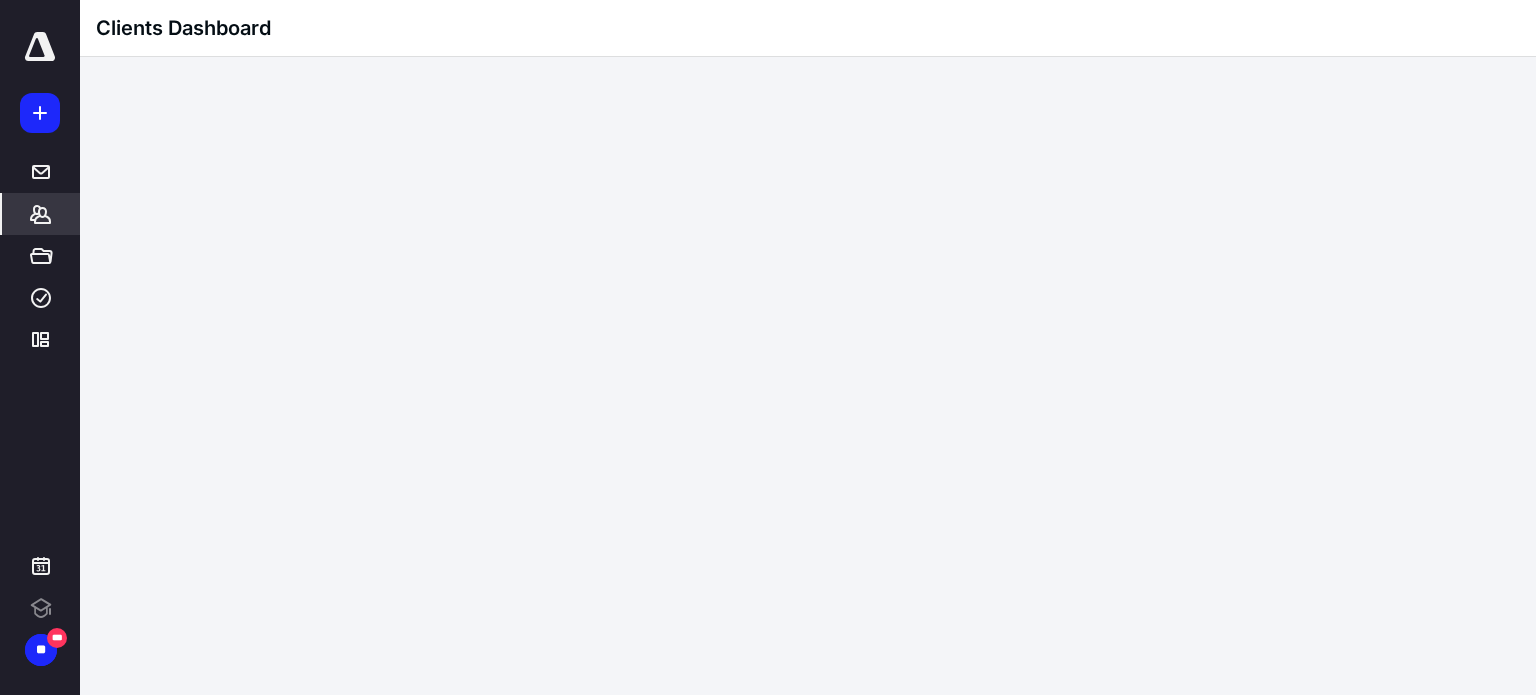 scroll, scrollTop: 0, scrollLeft: 0, axis: both 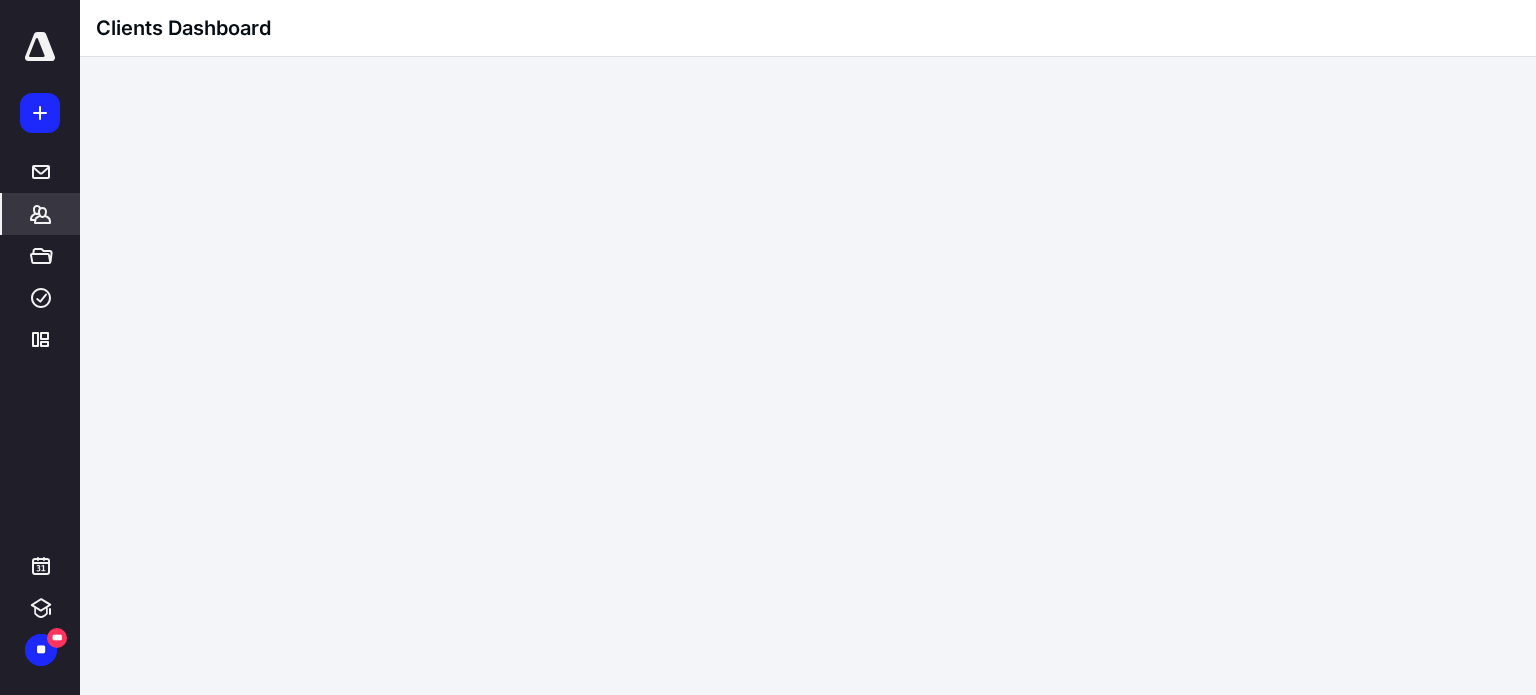 click on "*******" at bounding box center (41, 214) 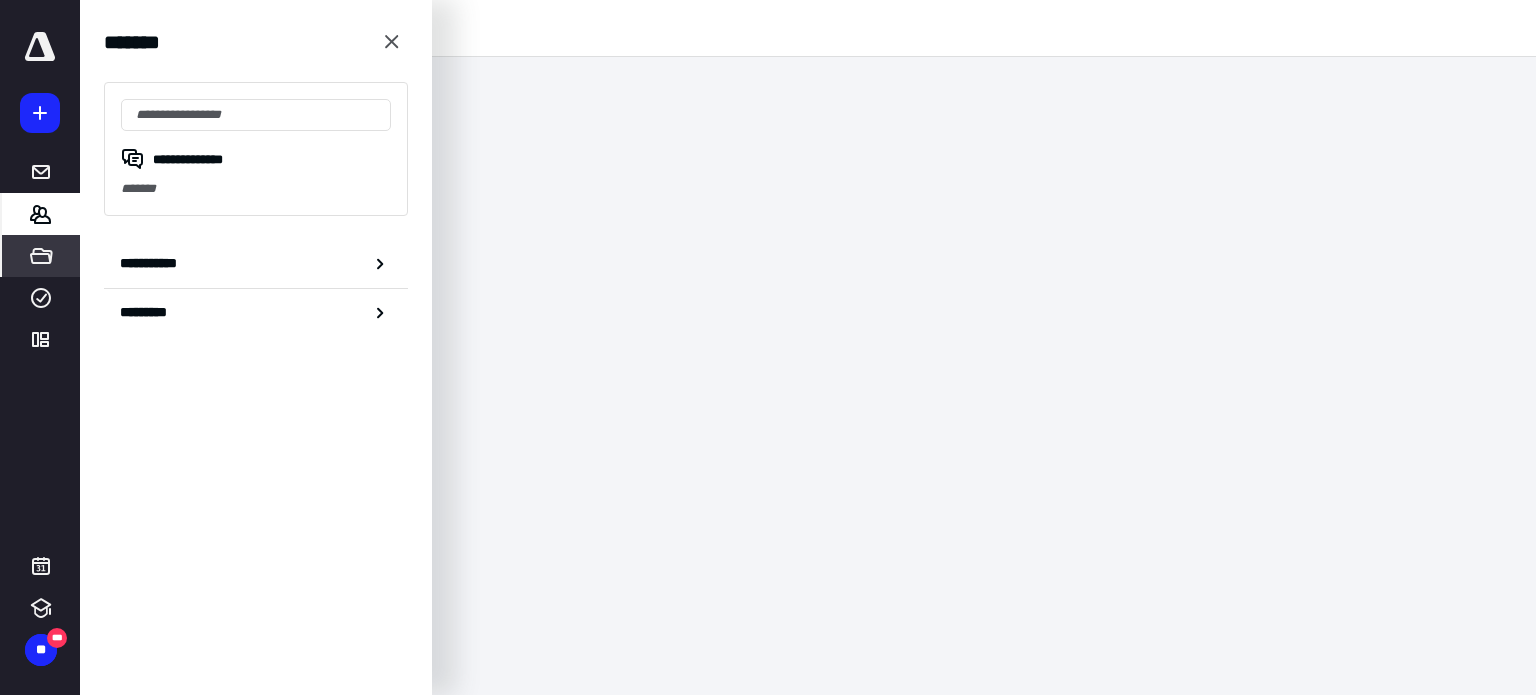 click 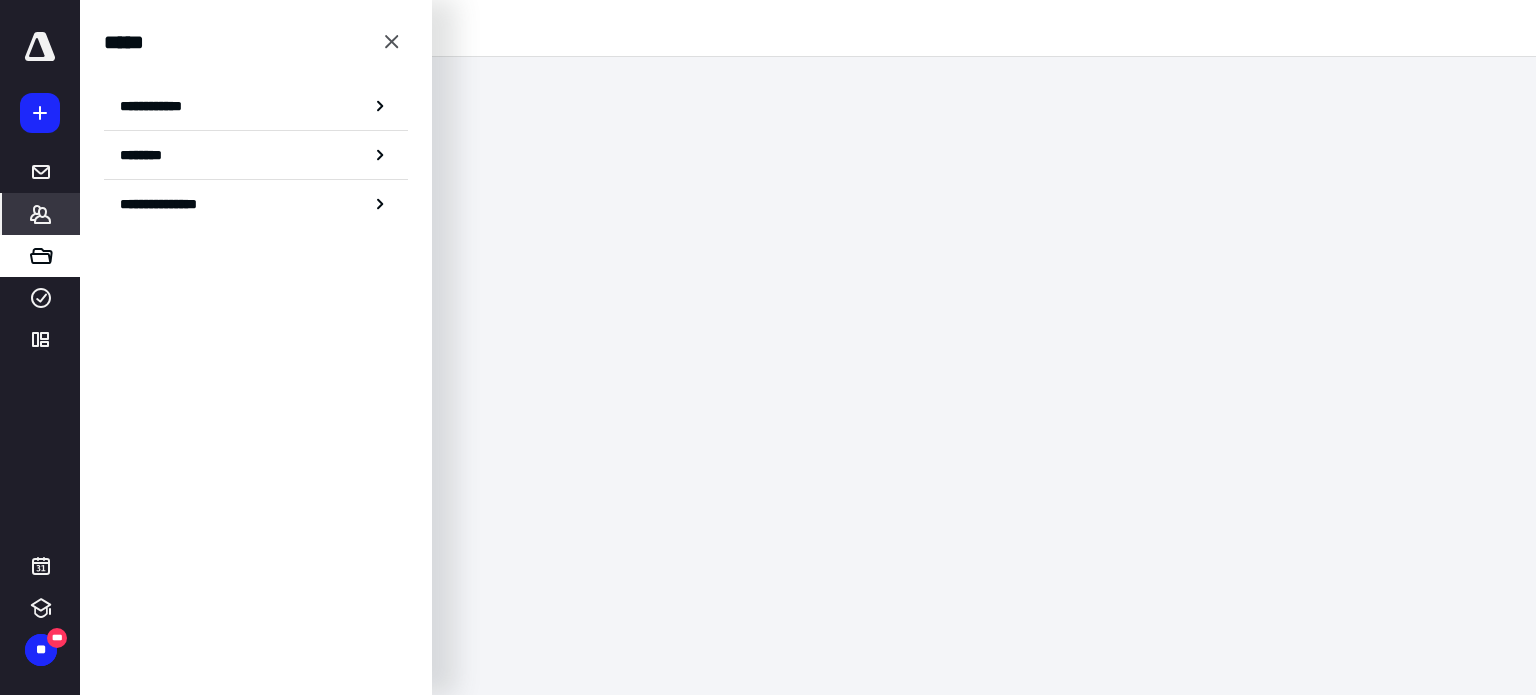 click on "**********" at bounding box center (256, 106) 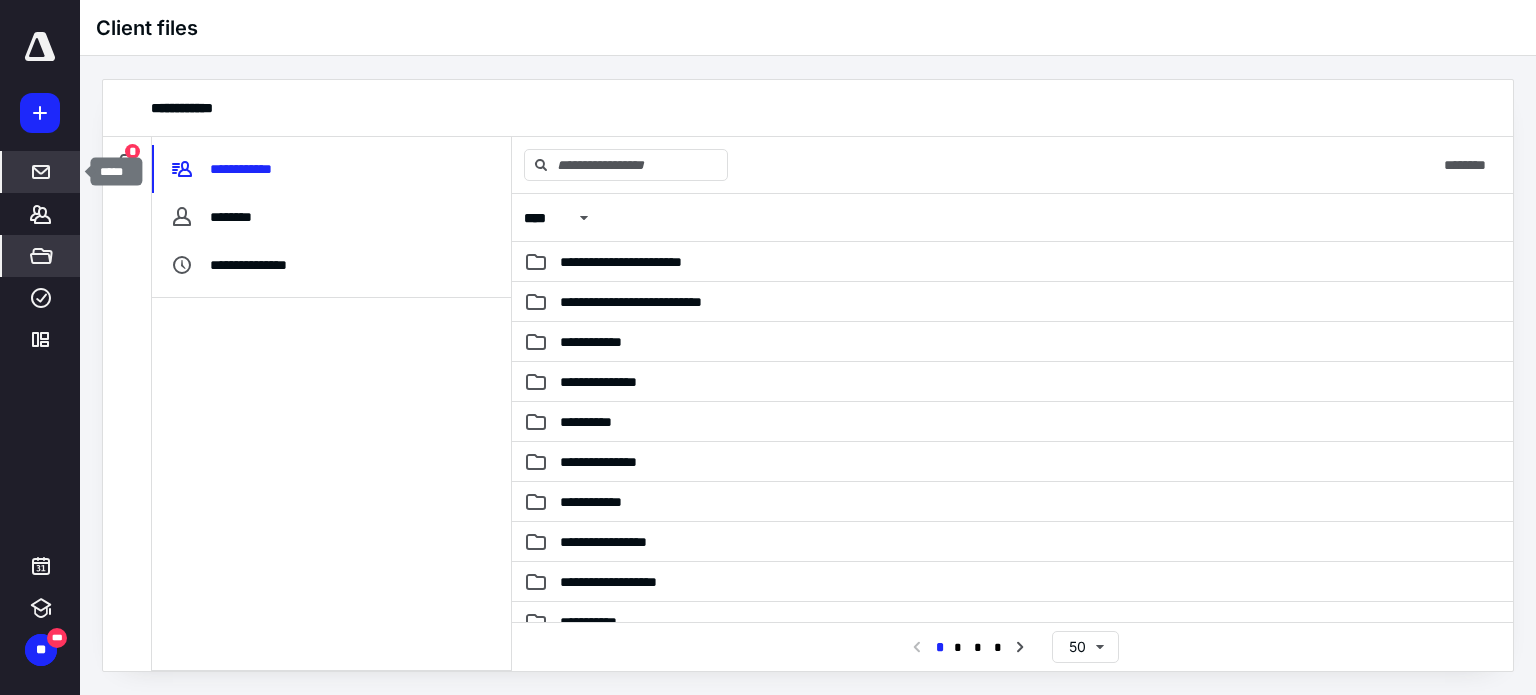 click 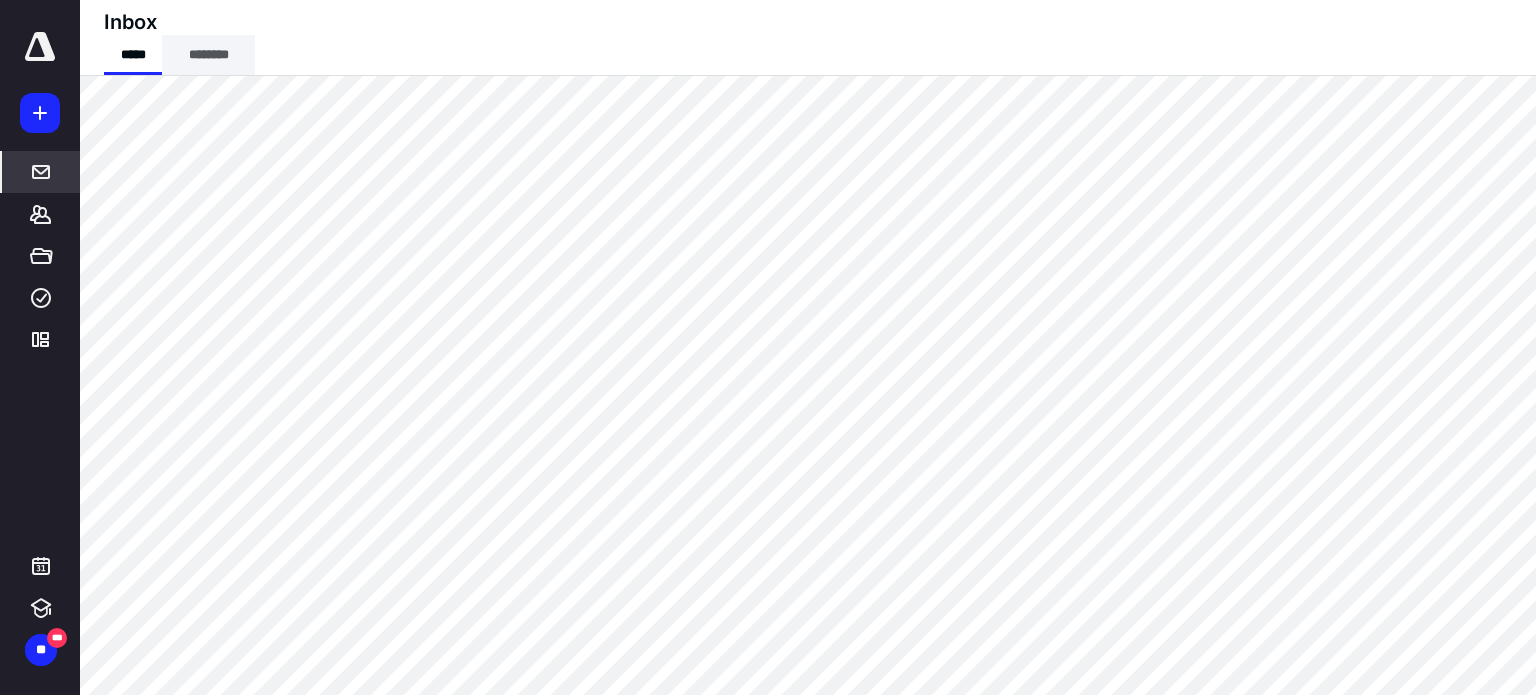 click on "********" at bounding box center [208, 55] 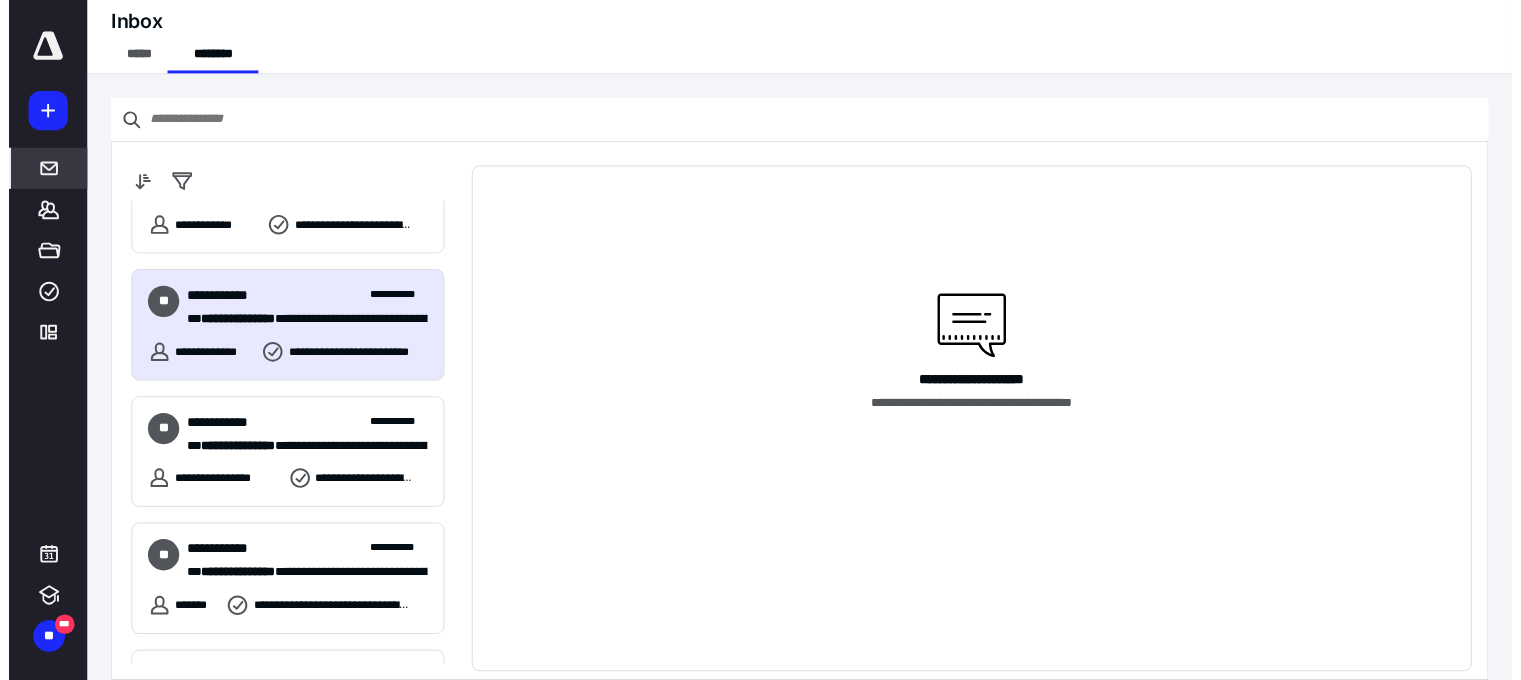 scroll, scrollTop: 0, scrollLeft: 0, axis: both 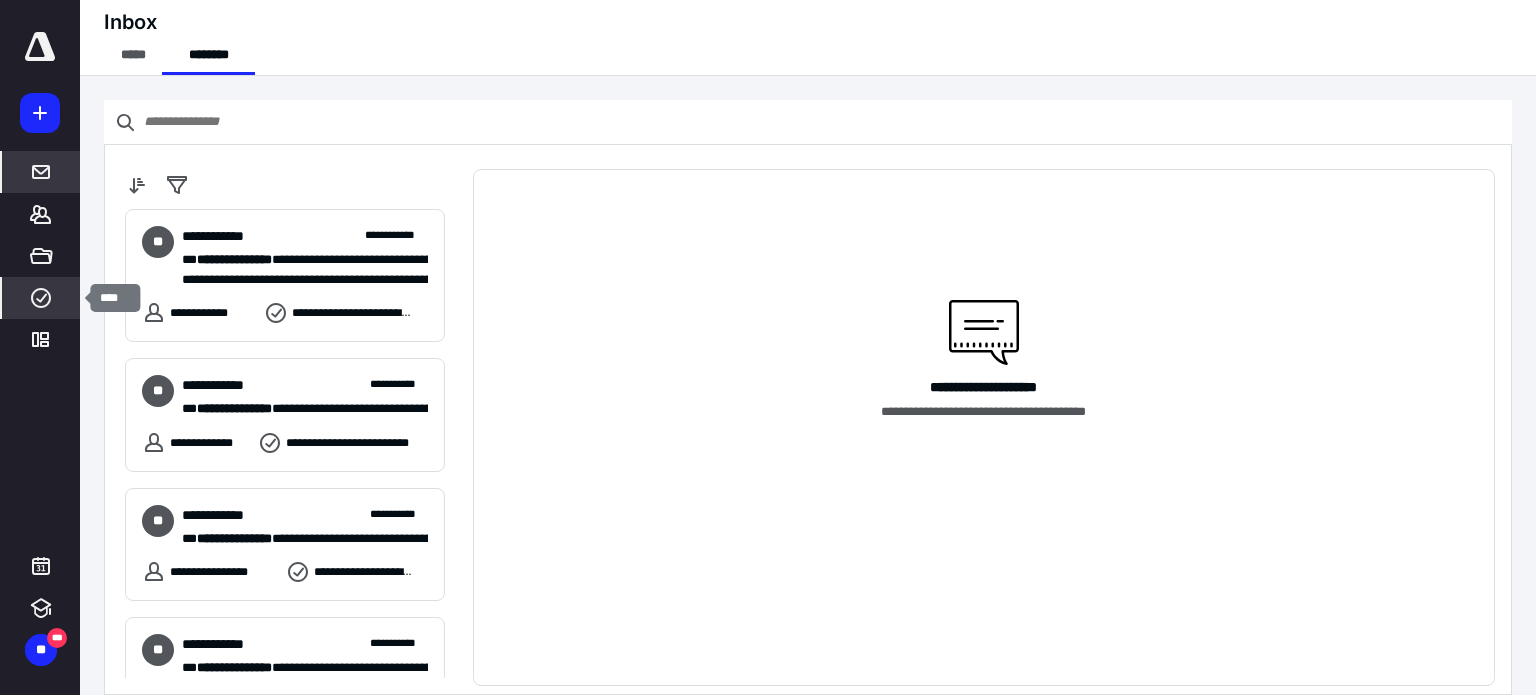 click 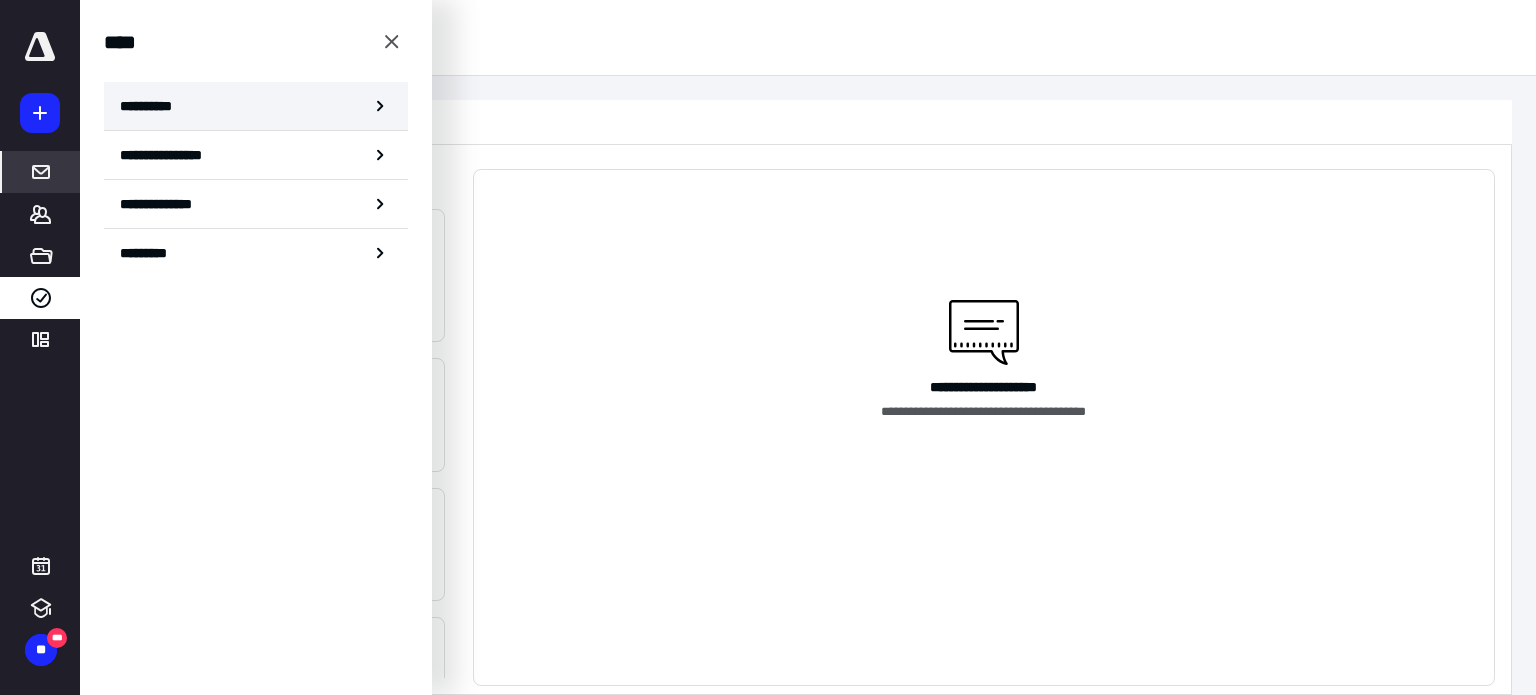 click on "**********" at bounding box center [256, 106] 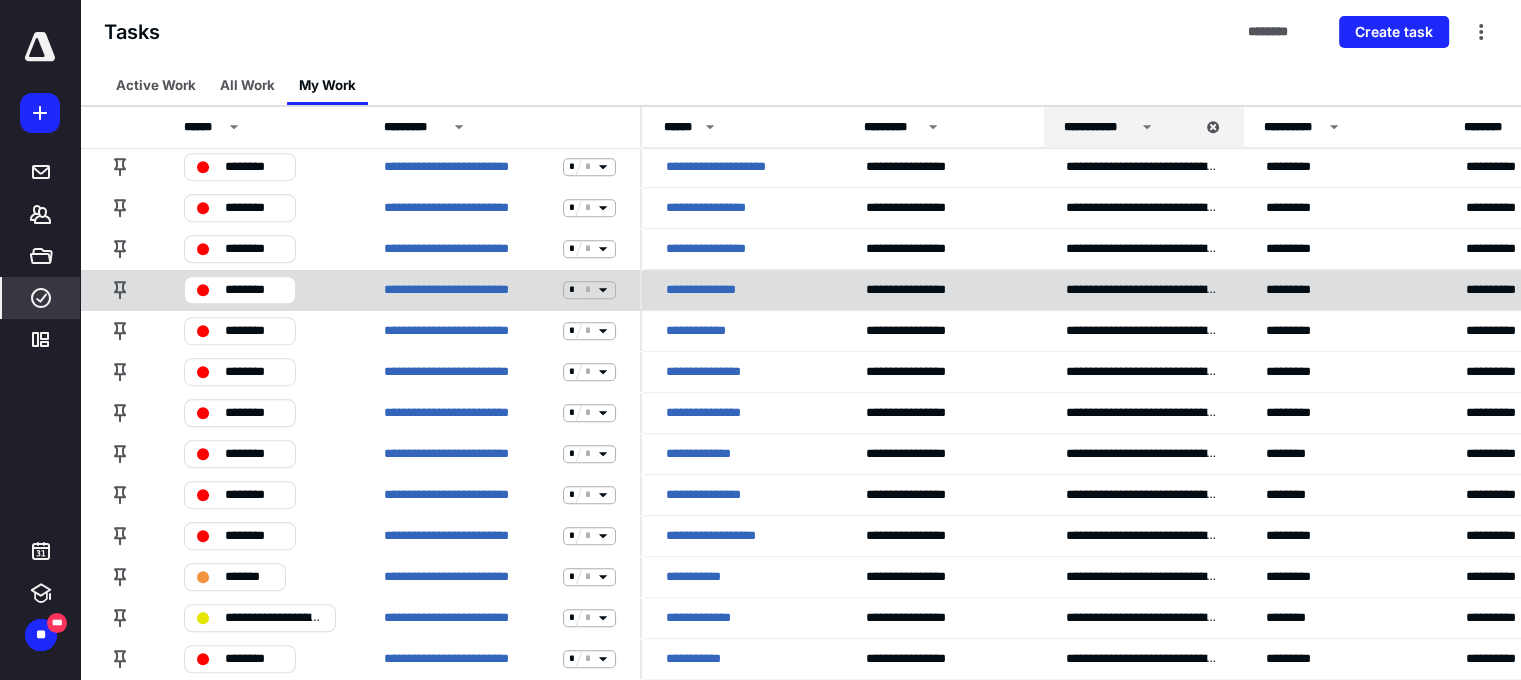 scroll, scrollTop: 1165, scrollLeft: 0, axis: vertical 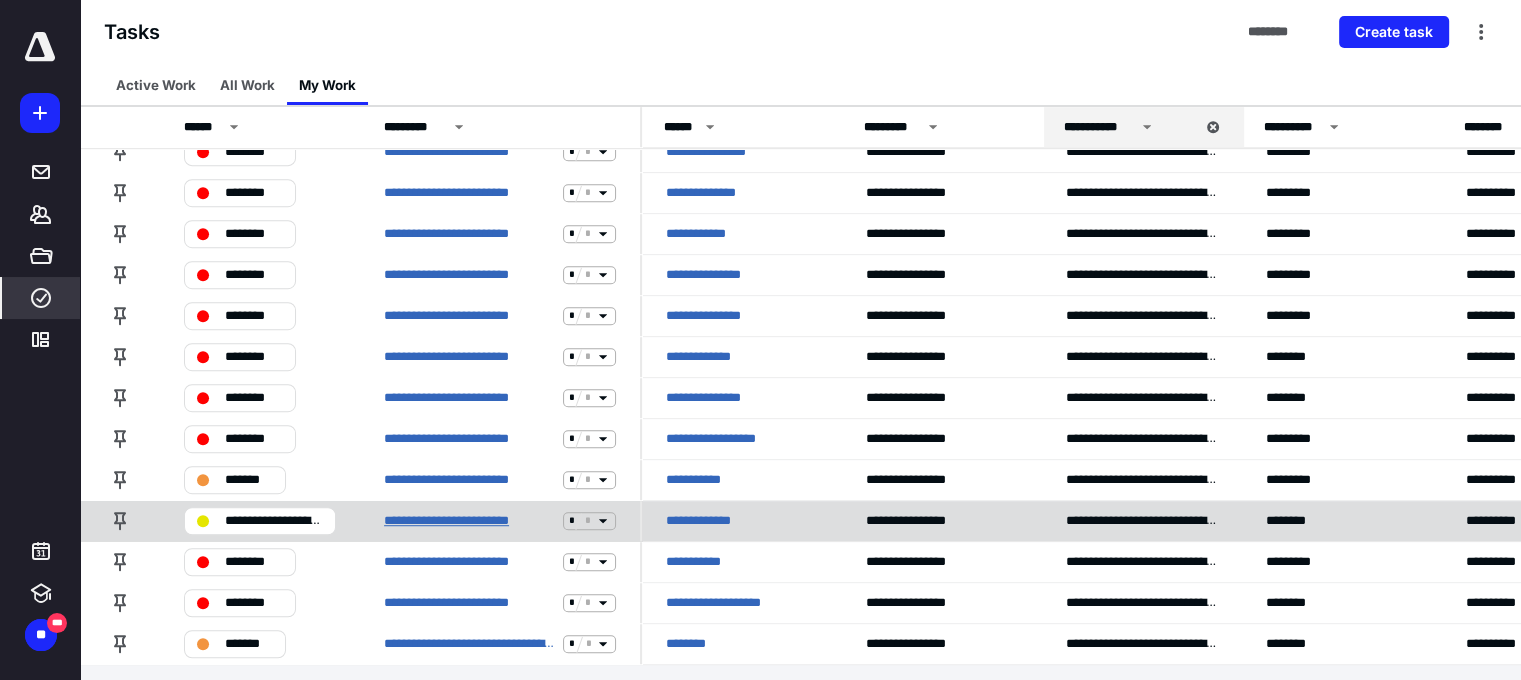 click on "**********" at bounding box center (469, 521) 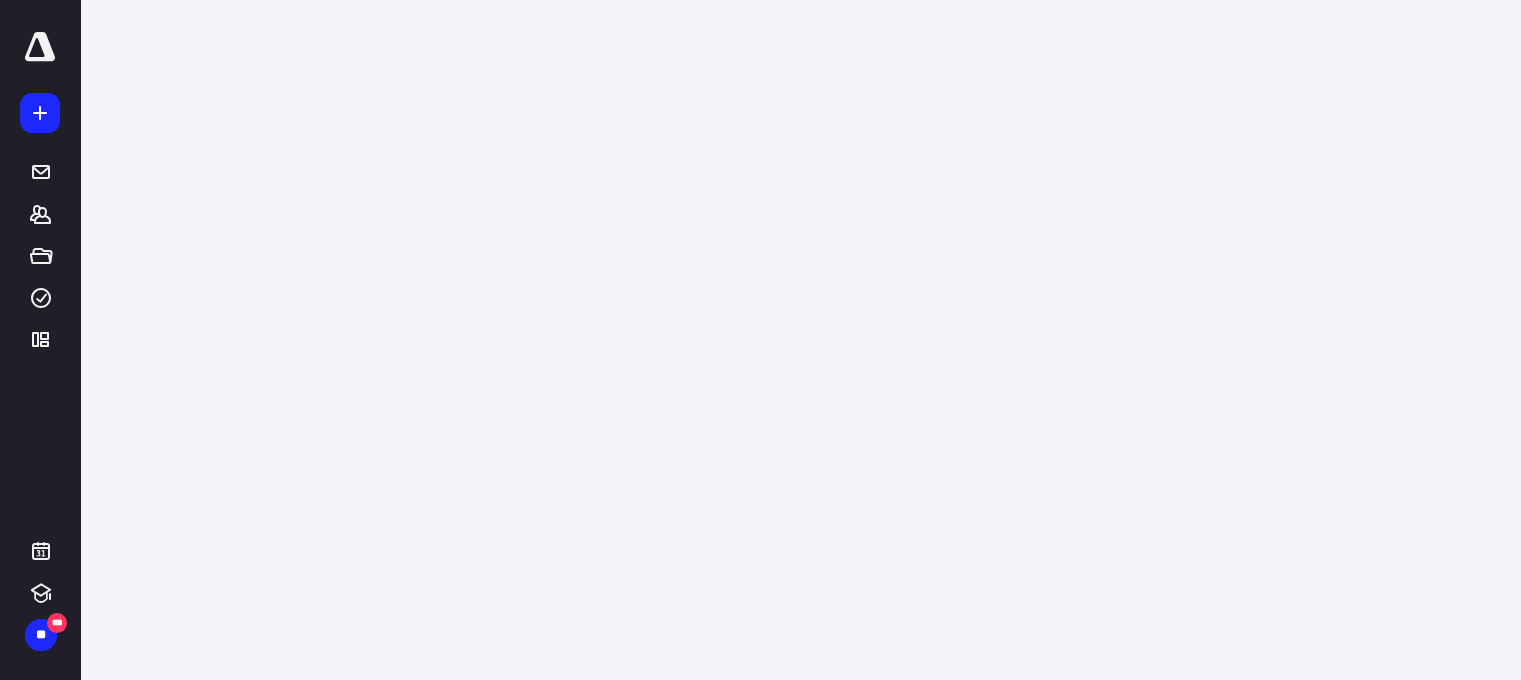 scroll, scrollTop: 0, scrollLeft: 0, axis: both 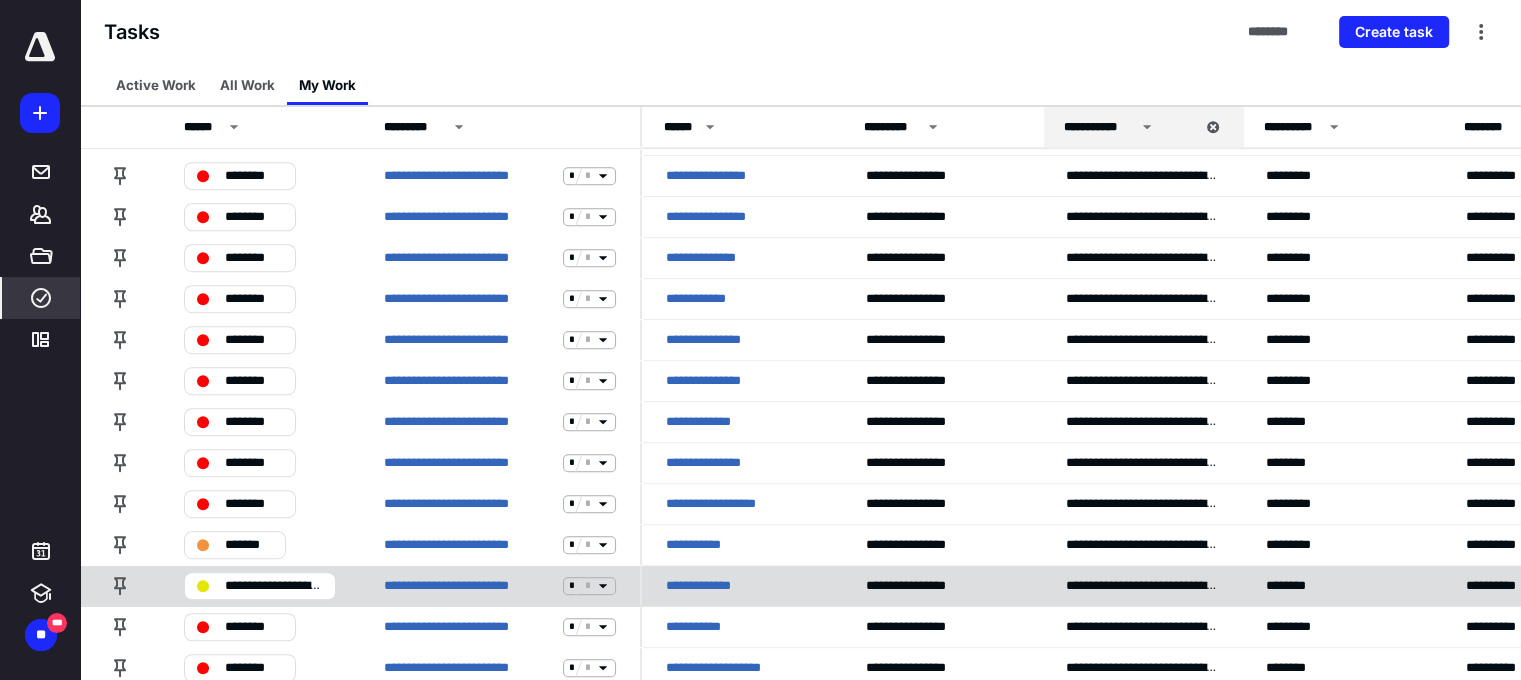 click on "**********" at bounding box center [714, 586] 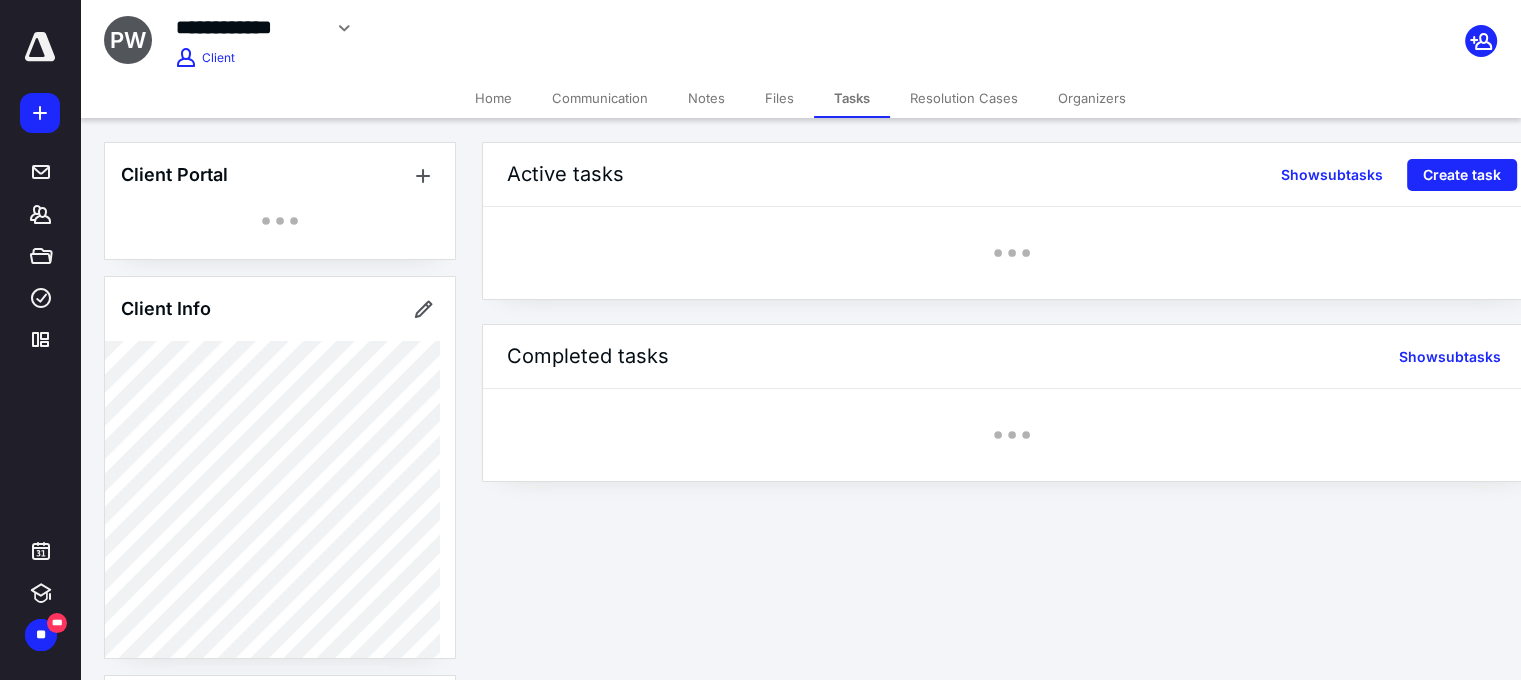 scroll, scrollTop: 0, scrollLeft: 0, axis: both 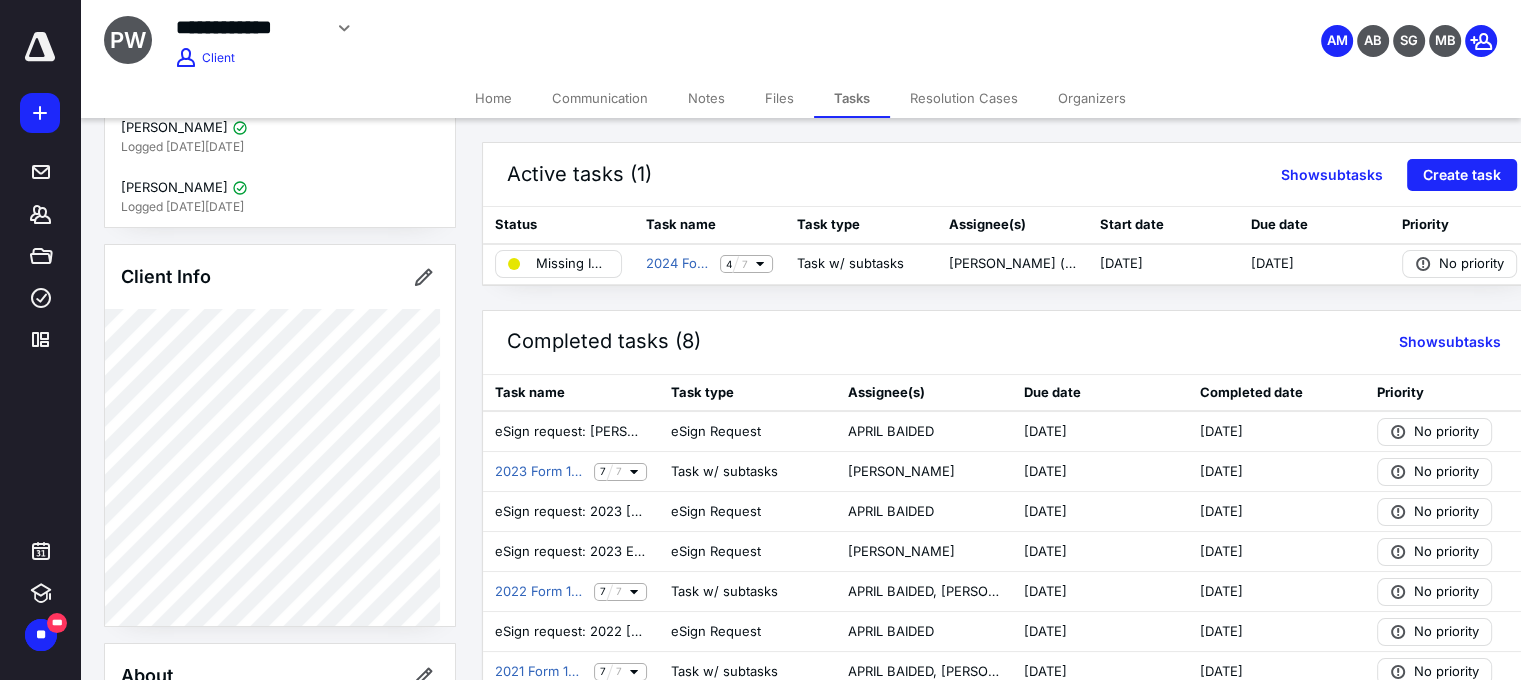 click on "Notes" at bounding box center (706, 98) 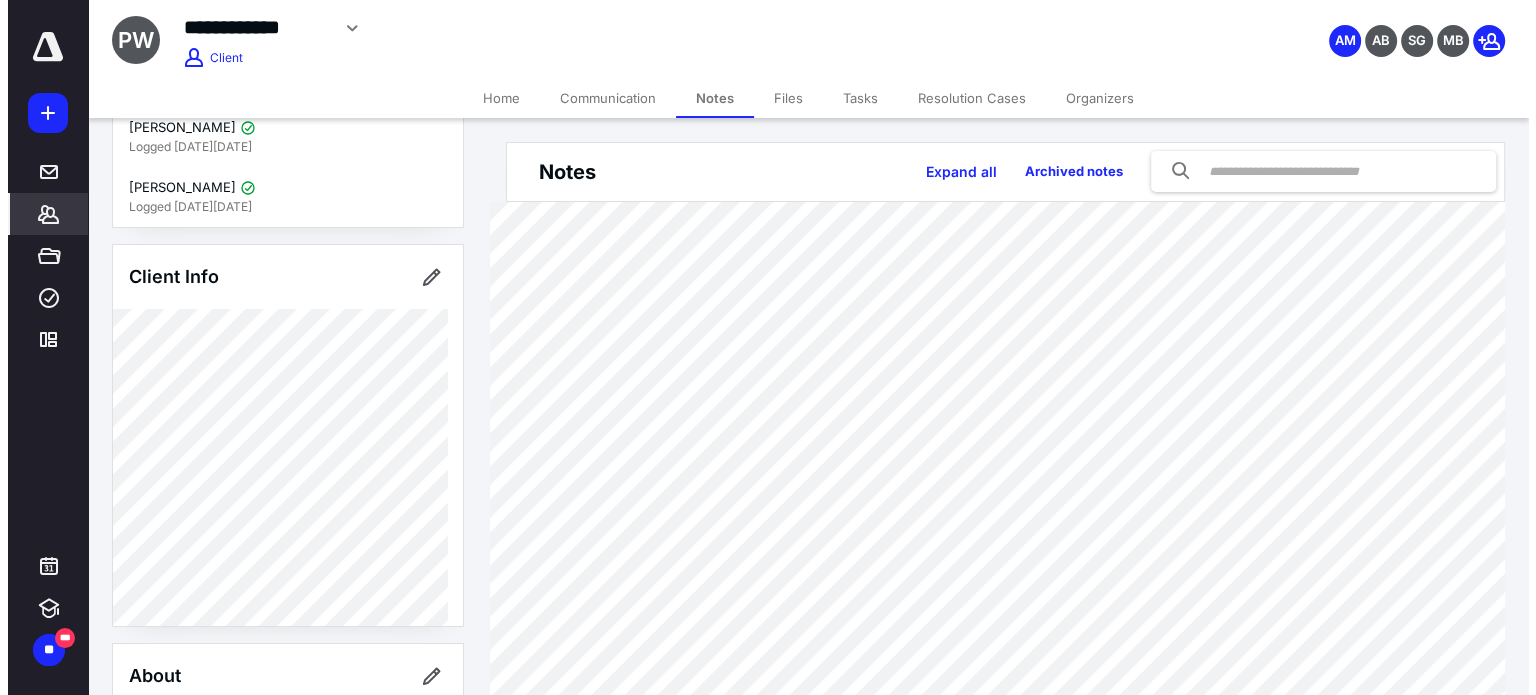 scroll, scrollTop: 45, scrollLeft: 0, axis: vertical 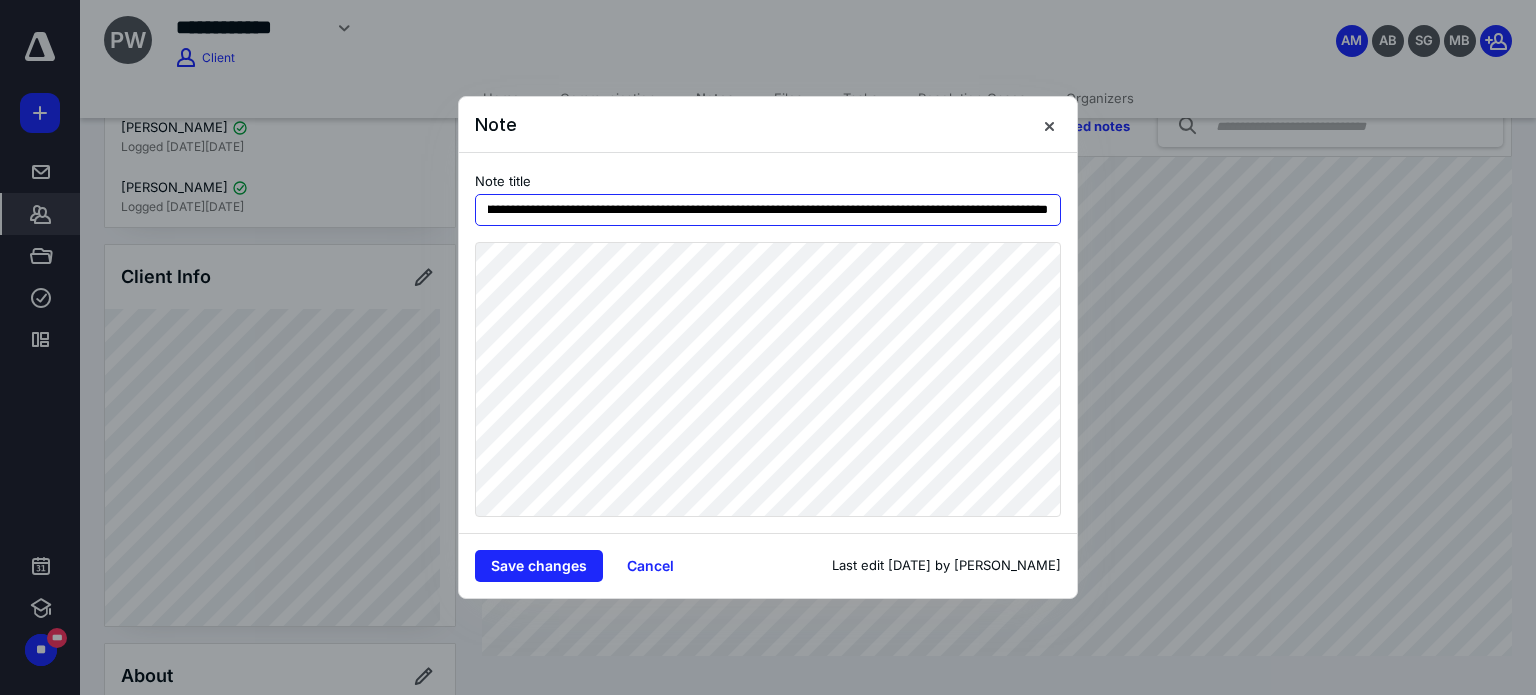 drag, startPoint x: 480, startPoint y: 201, endPoint x: 1140, endPoint y: 229, distance: 660.5937 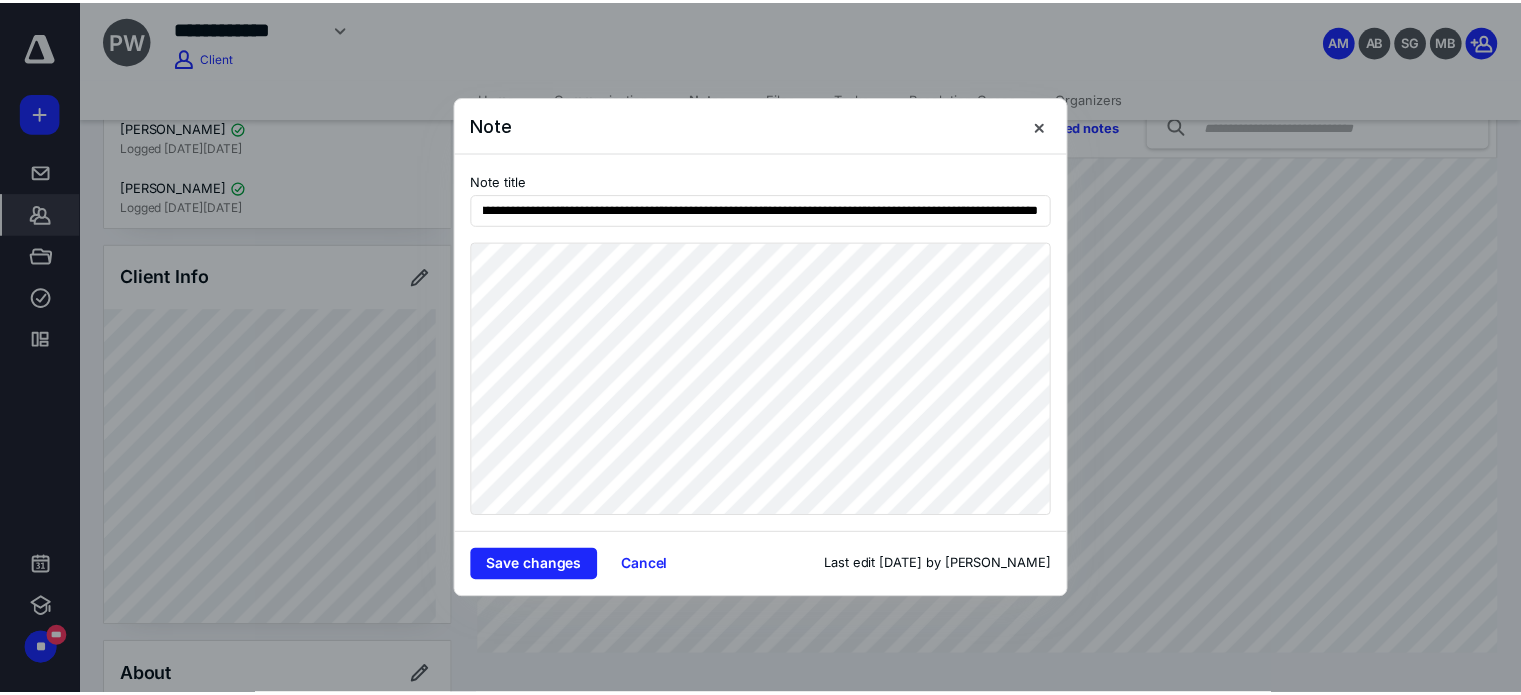 scroll, scrollTop: 0, scrollLeft: 0, axis: both 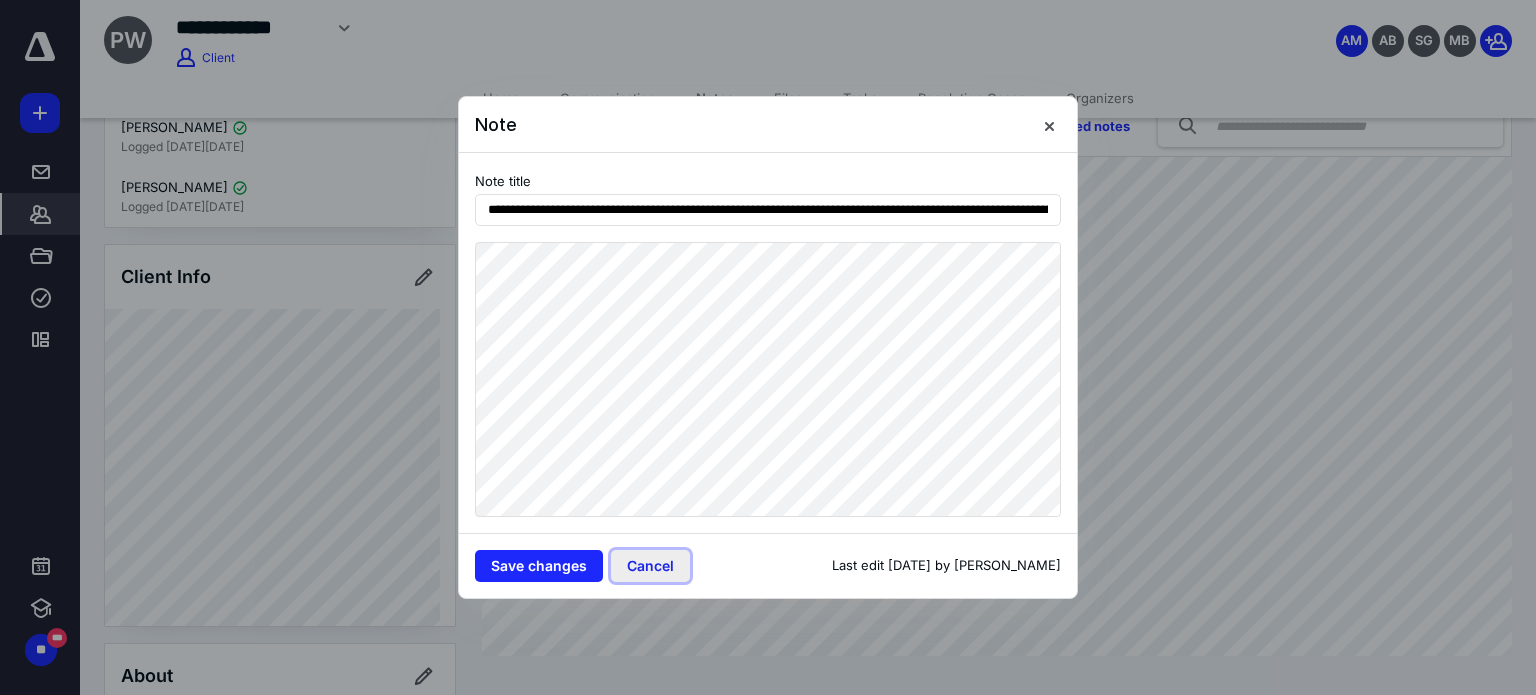 click on "Cancel" at bounding box center (650, 566) 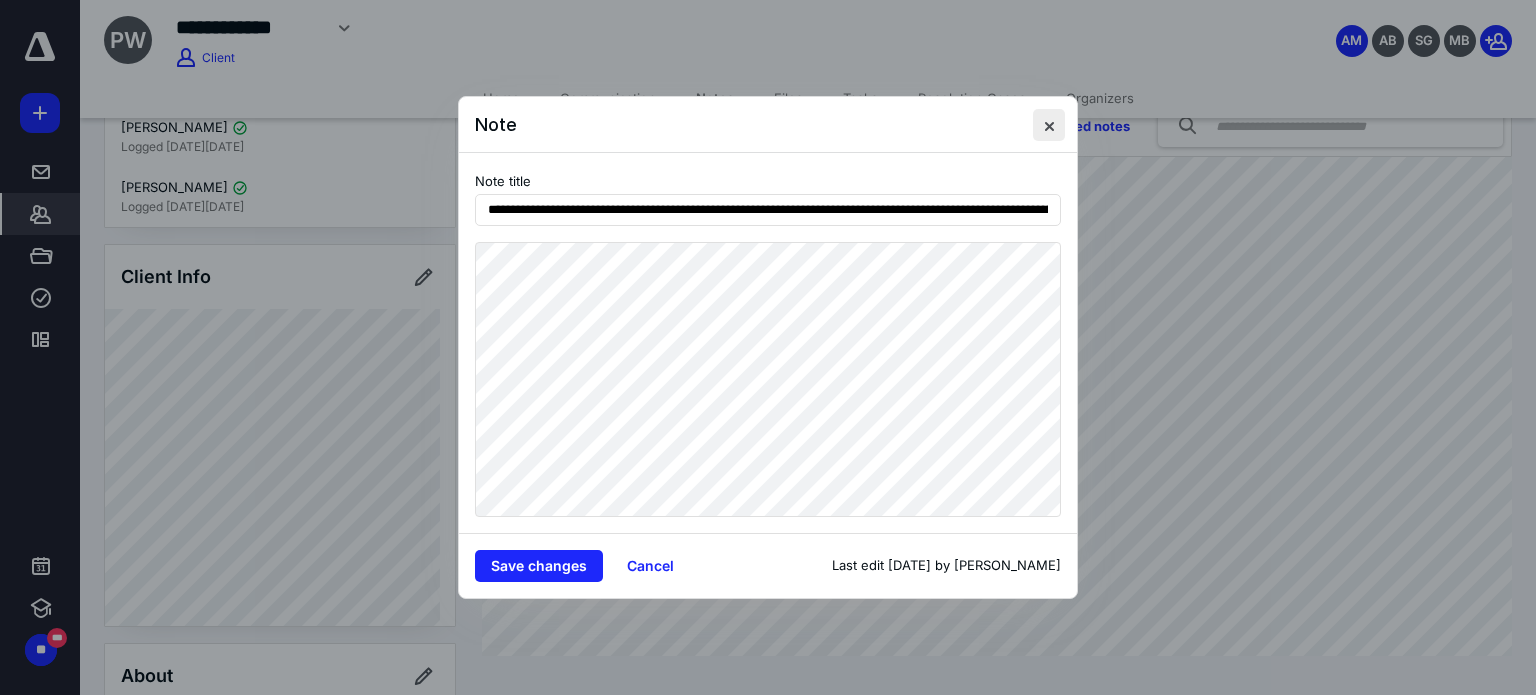 click at bounding box center (1049, 125) 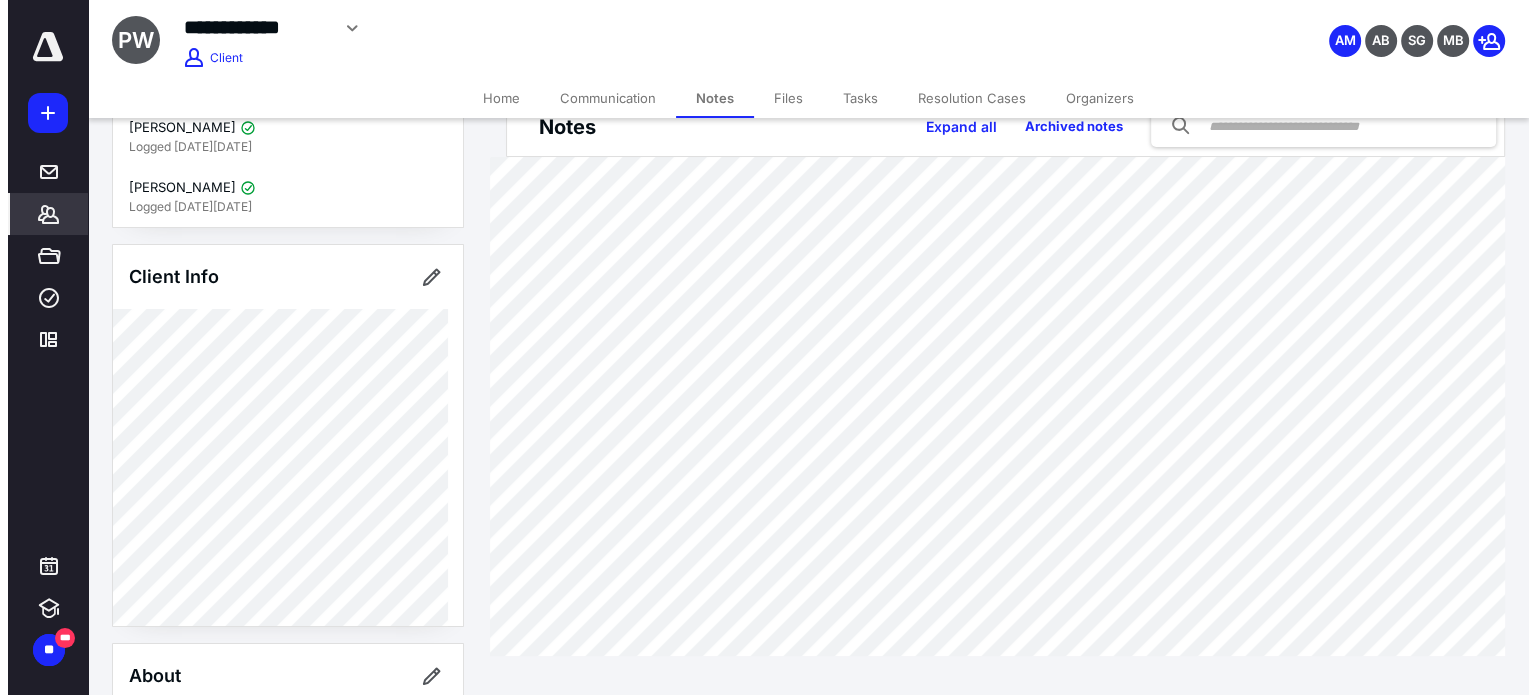scroll, scrollTop: 0, scrollLeft: 0, axis: both 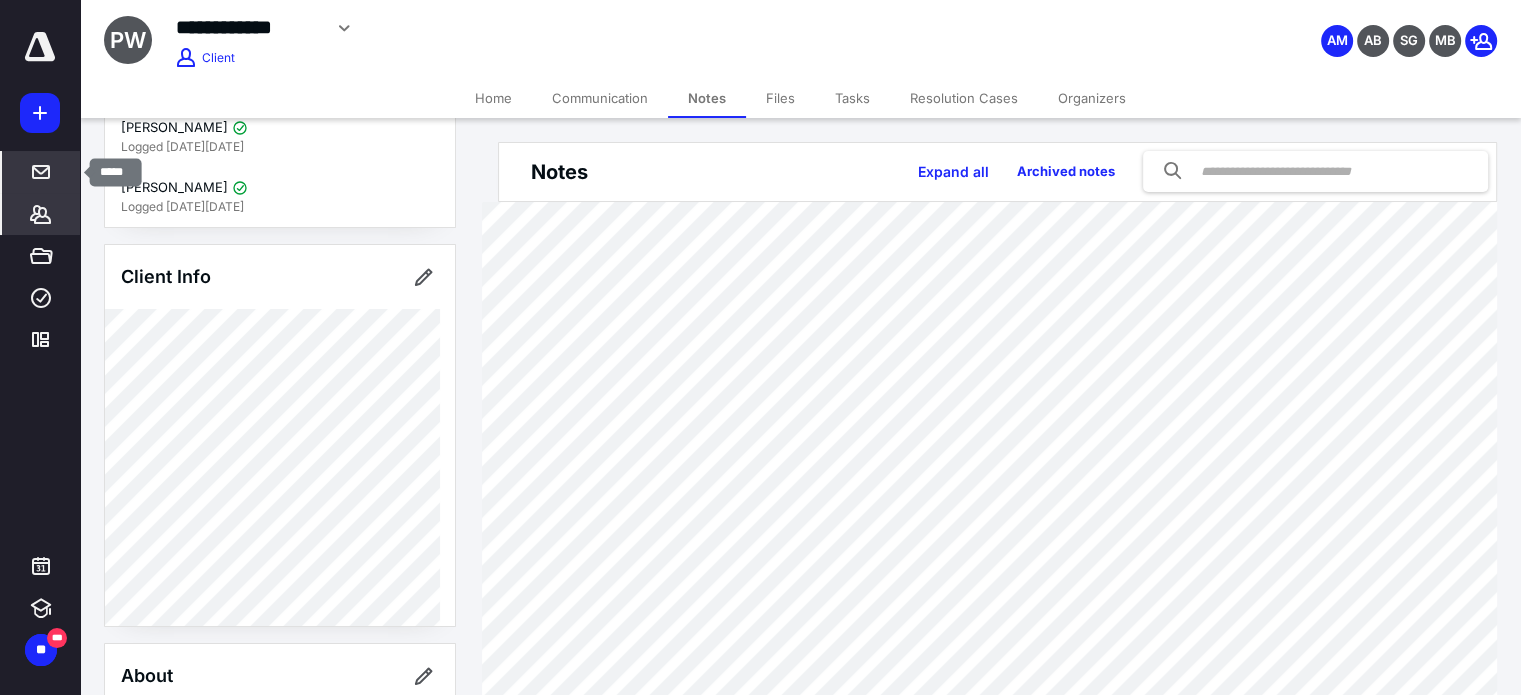 click 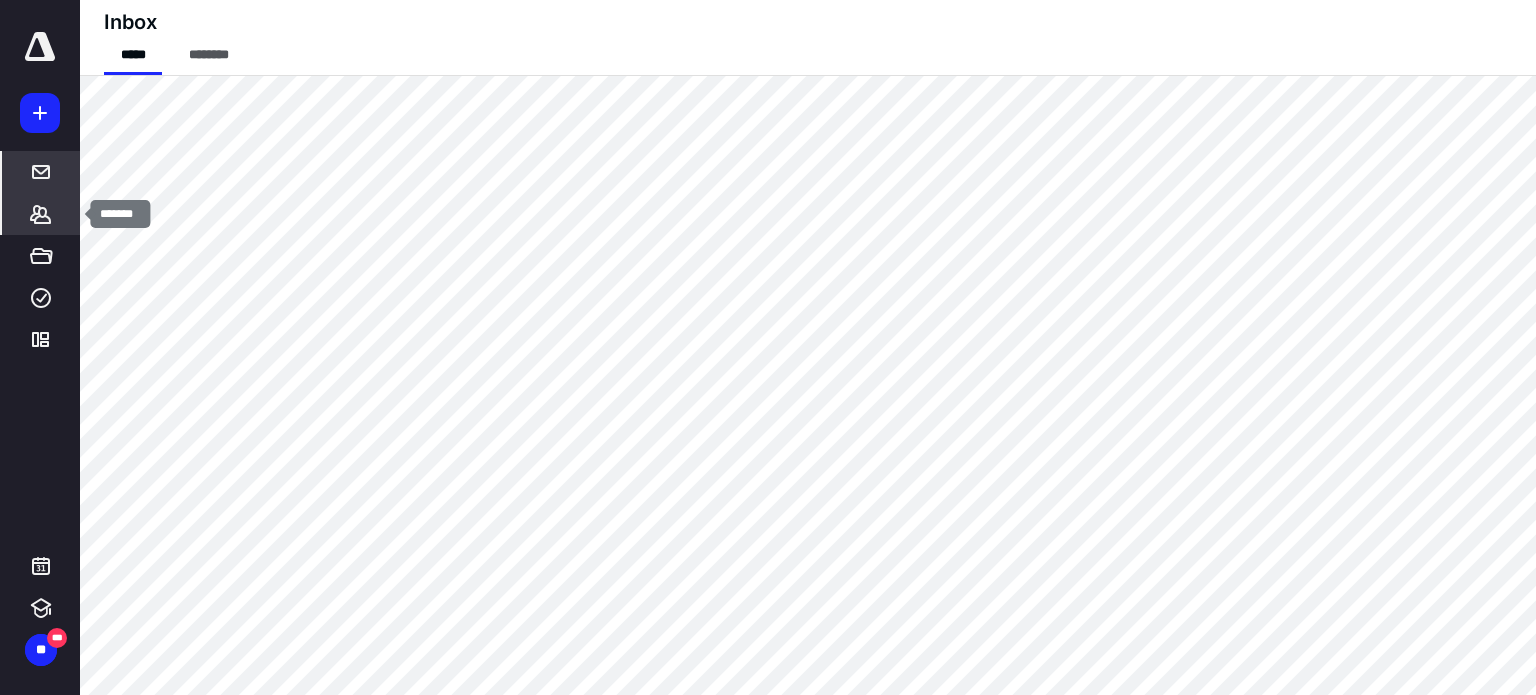 click on "*******" at bounding box center (41, 214) 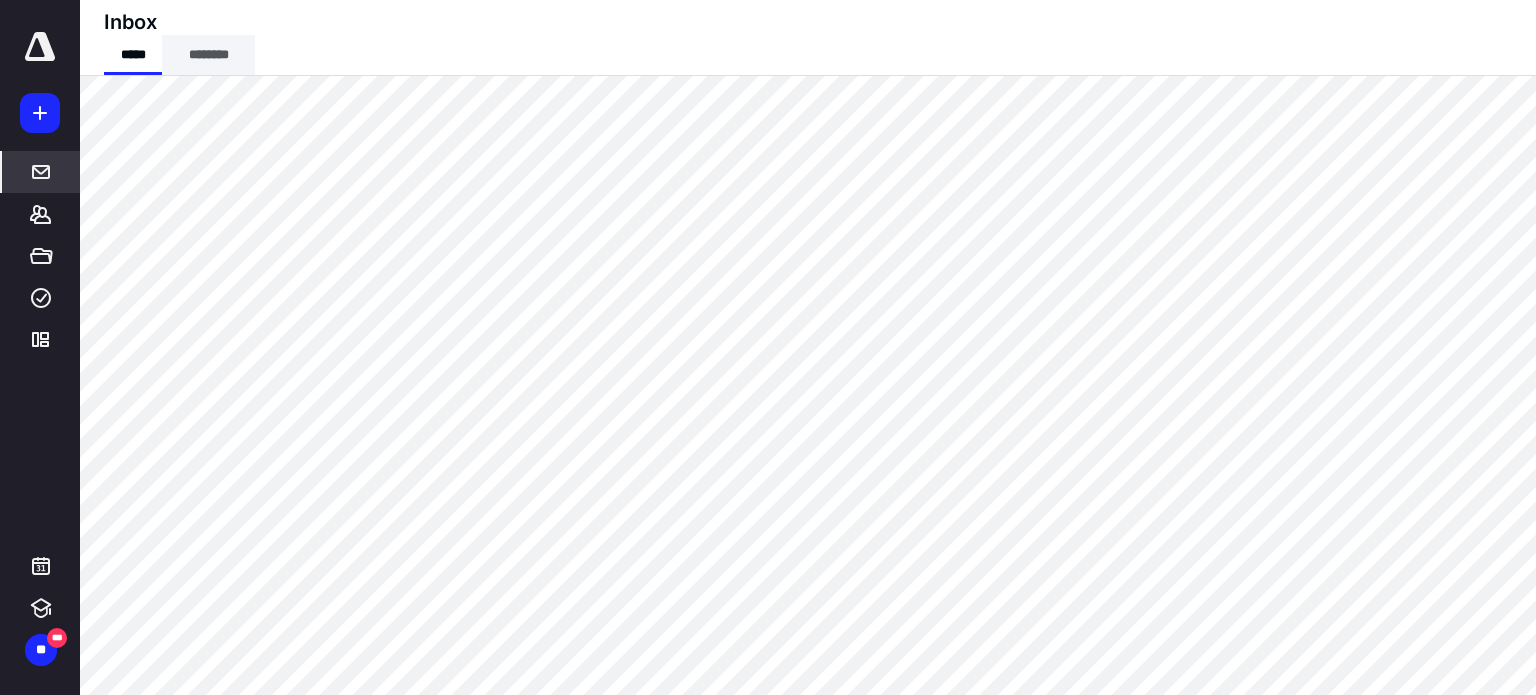 click on "********" at bounding box center [208, 55] 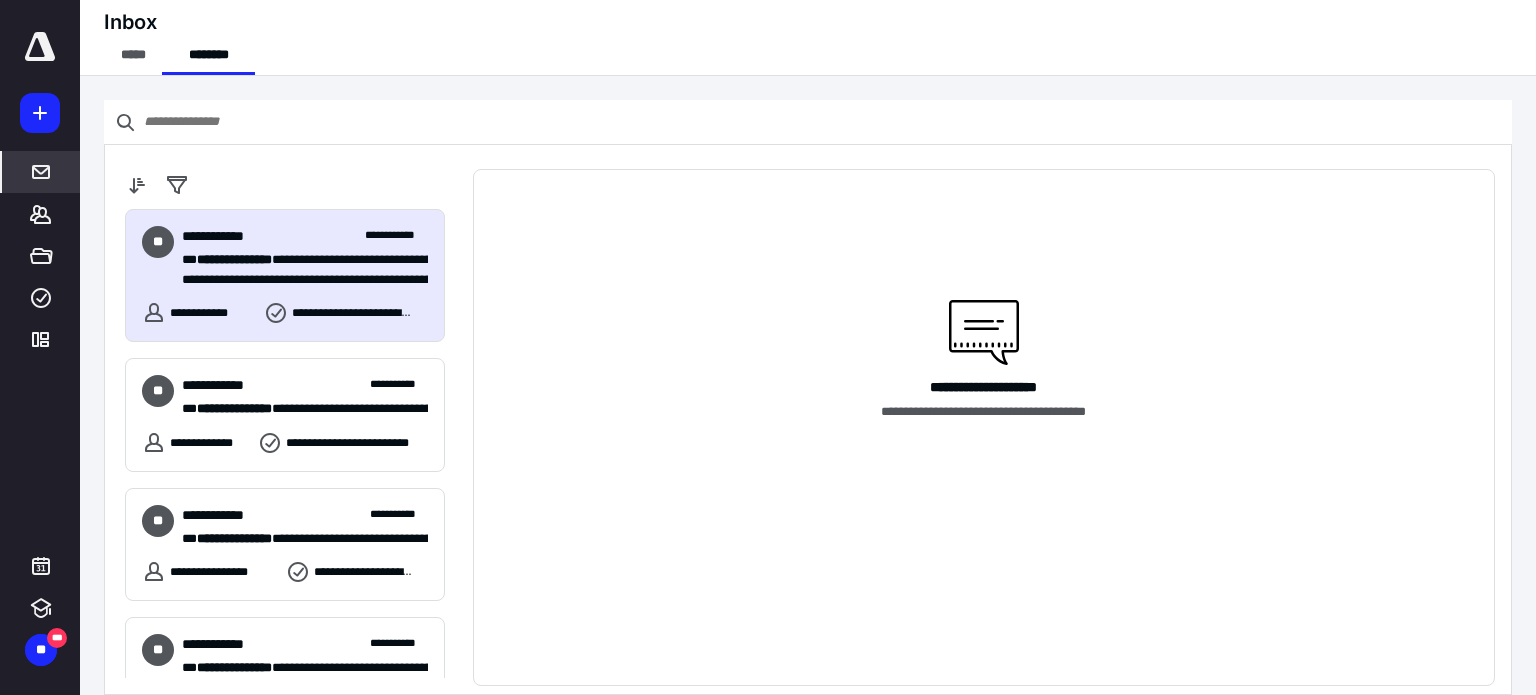 click on "**********" at bounding box center [305, 236] 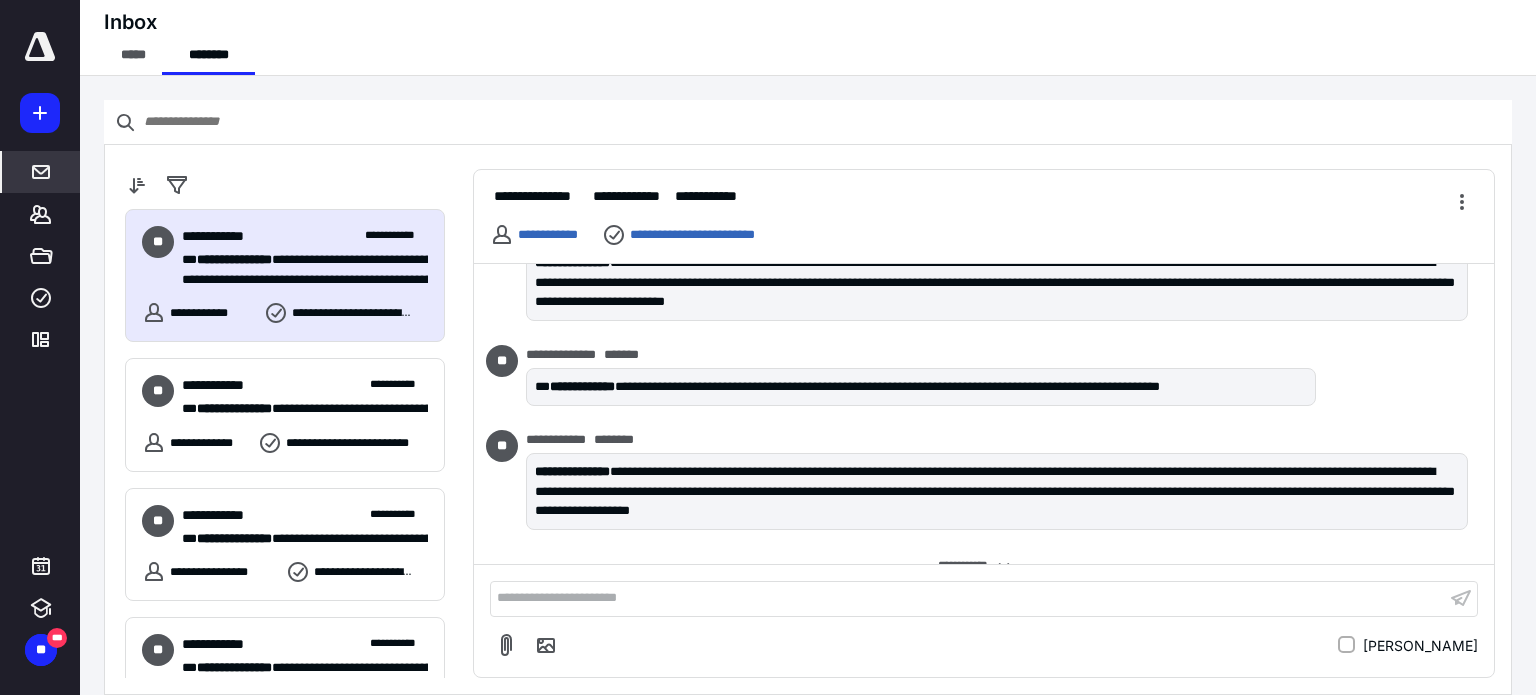 scroll, scrollTop: 754, scrollLeft: 0, axis: vertical 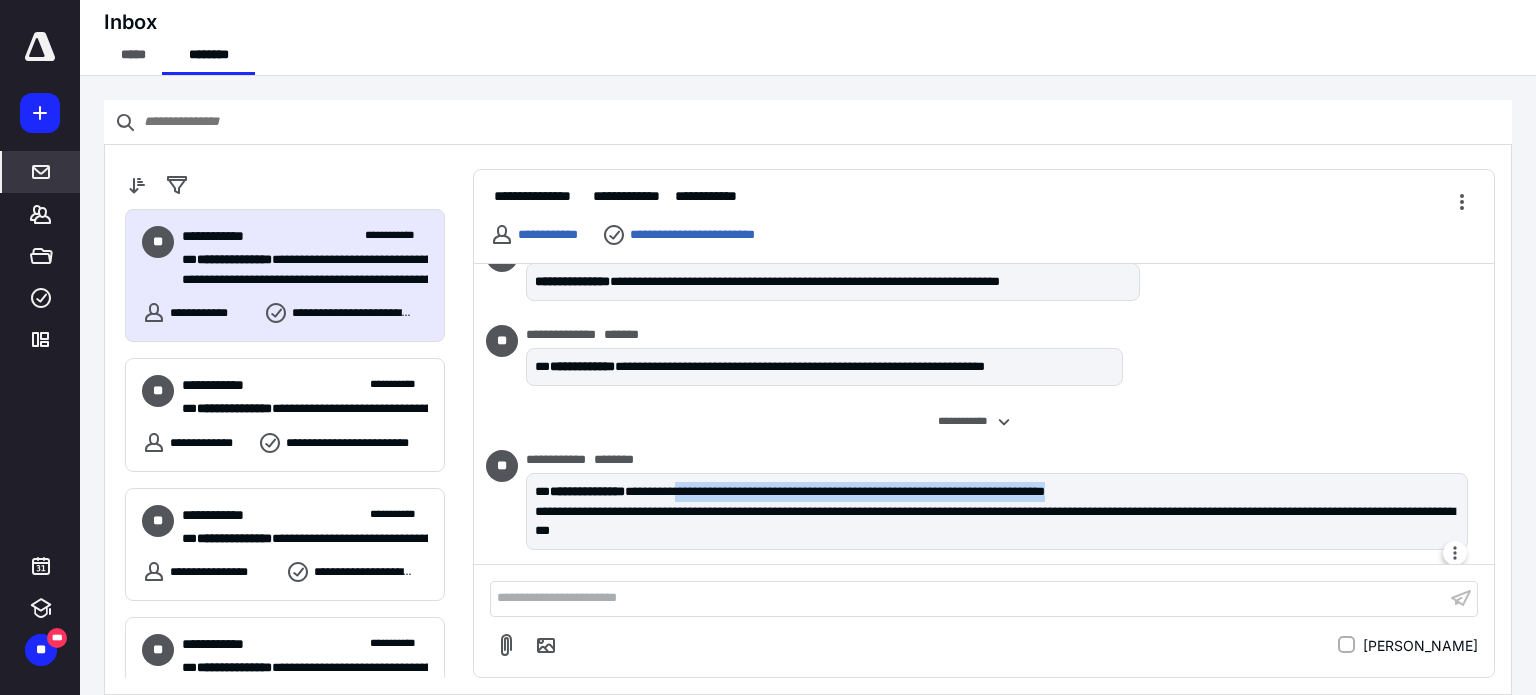 drag, startPoint x: 713, startPoint y: 486, endPoint x: 992, endPoint y: 507, distance: 279.7892 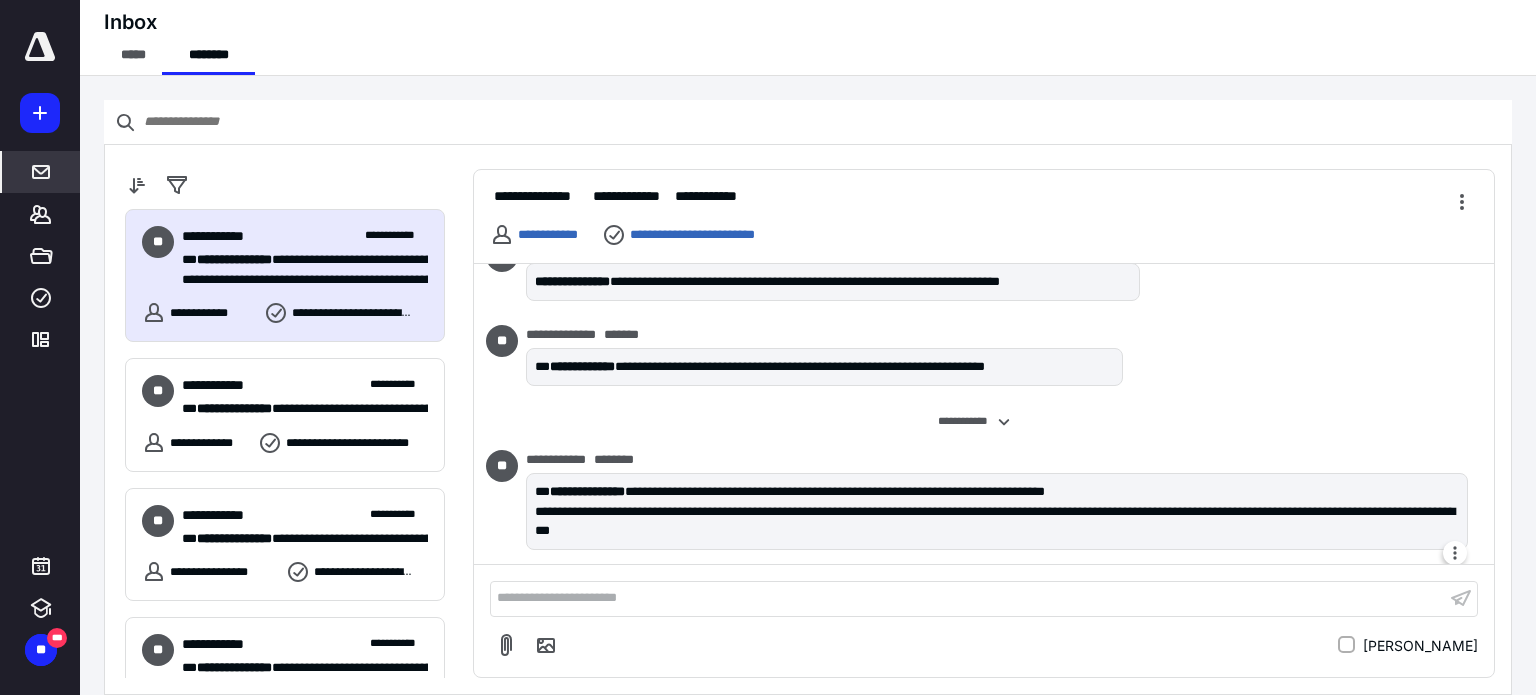 click on "**********" at bounding box center (997, 521) 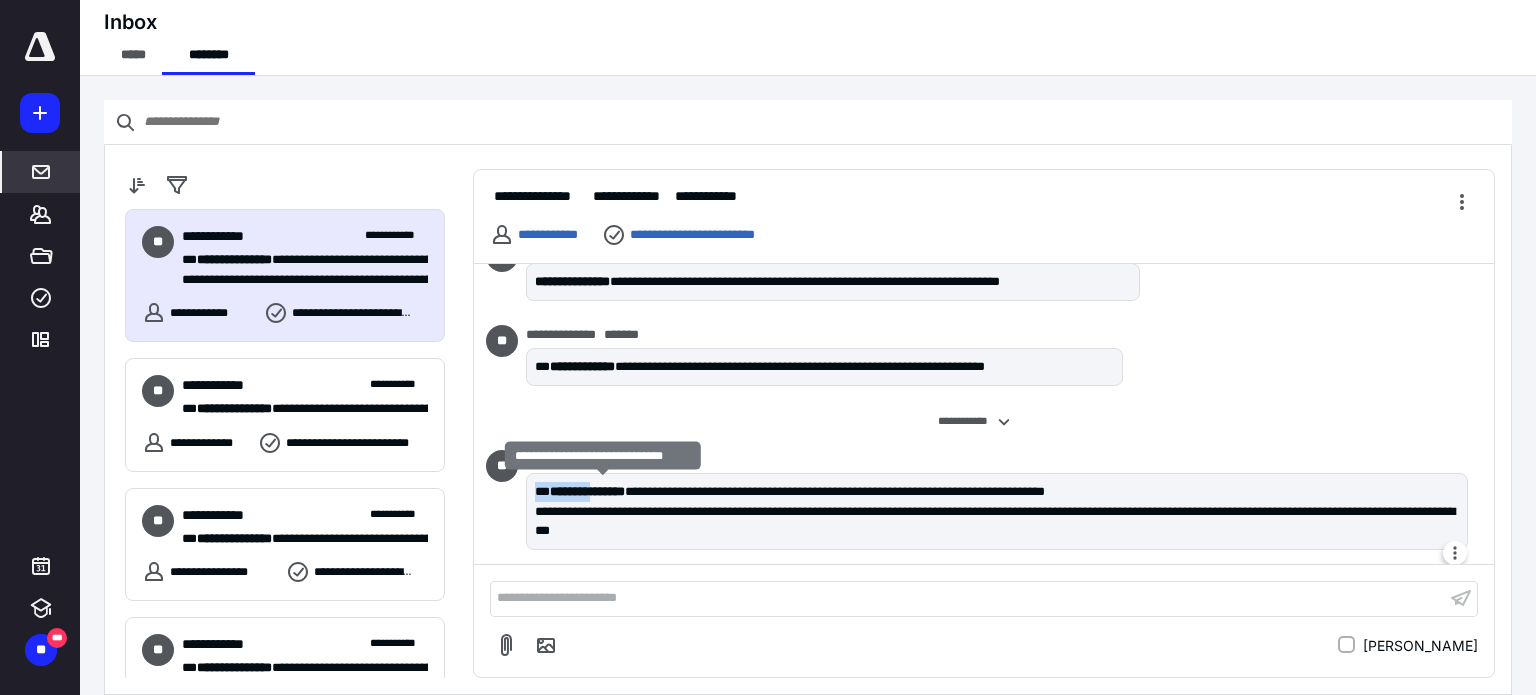 drag, startPoint x: 532, startPoint y: 488, endPoint x: 608, endPoint y: 479, distance: 76.53104 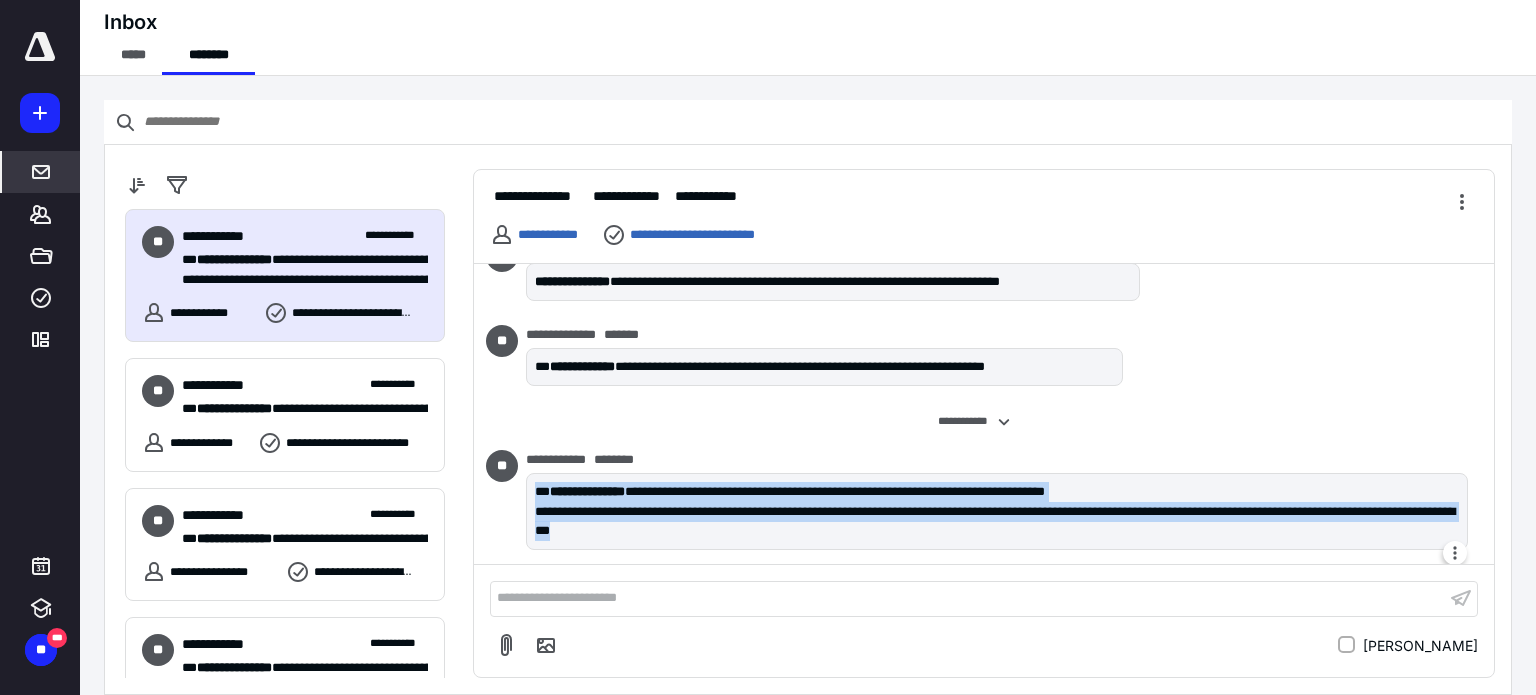 click on "**********" at bounding box center (997, 511) 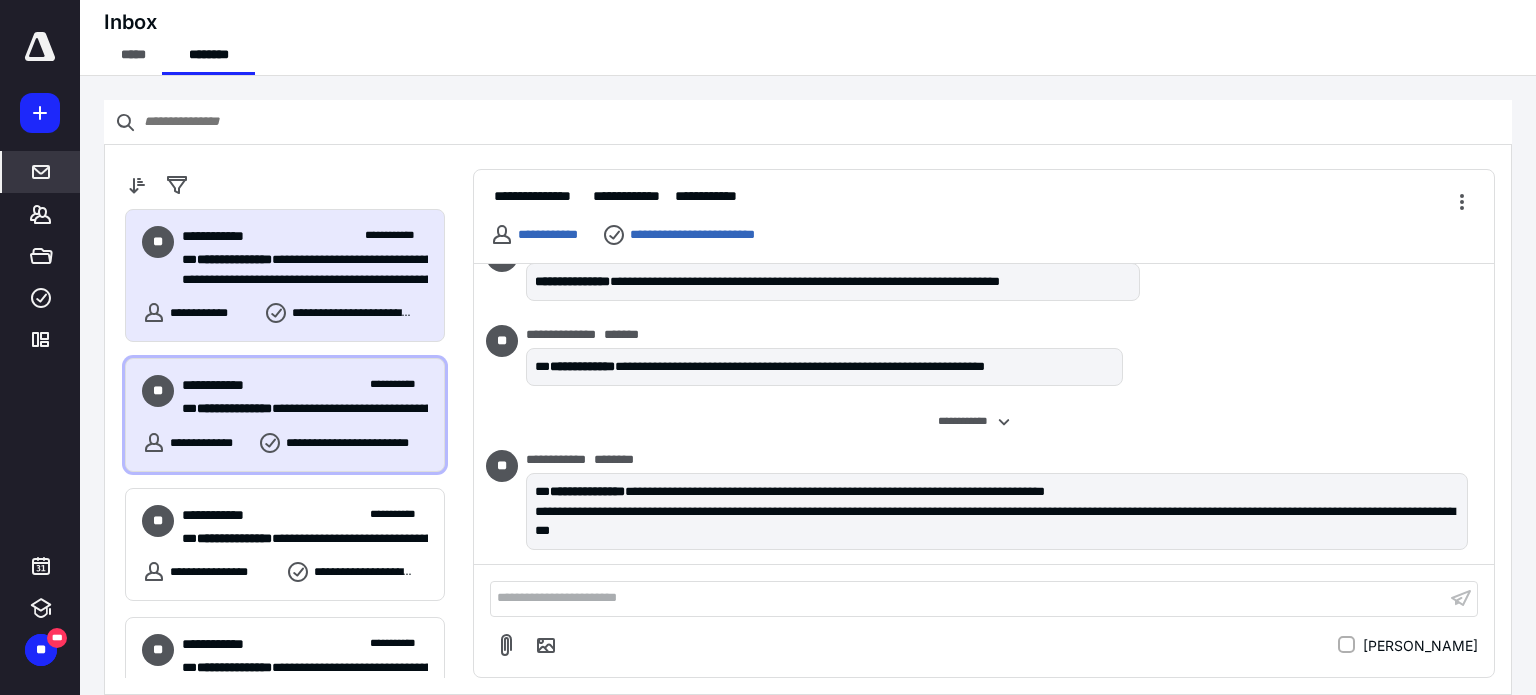 click on "**********" at bounding box center [399, 385] 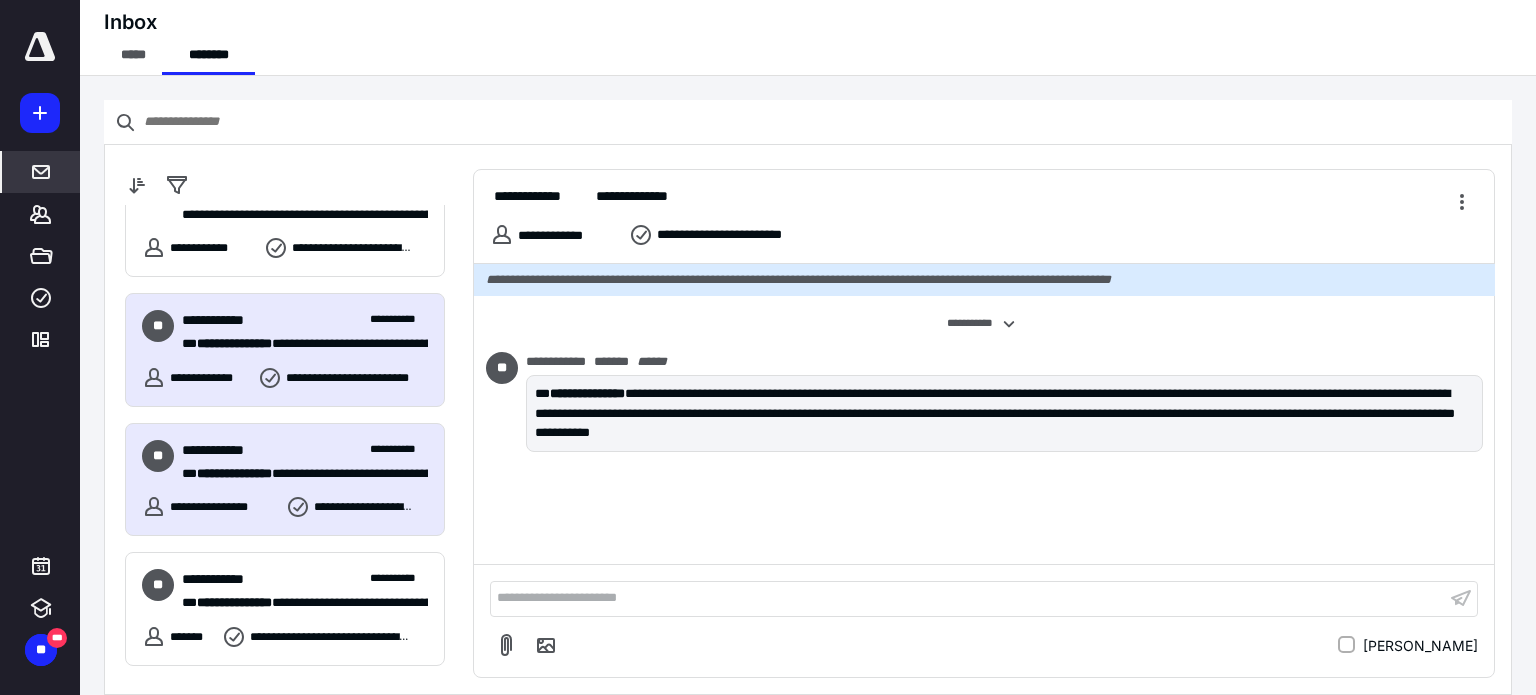 scroll, scrollTop: 100, scrollLeft: 0, axis: vertical 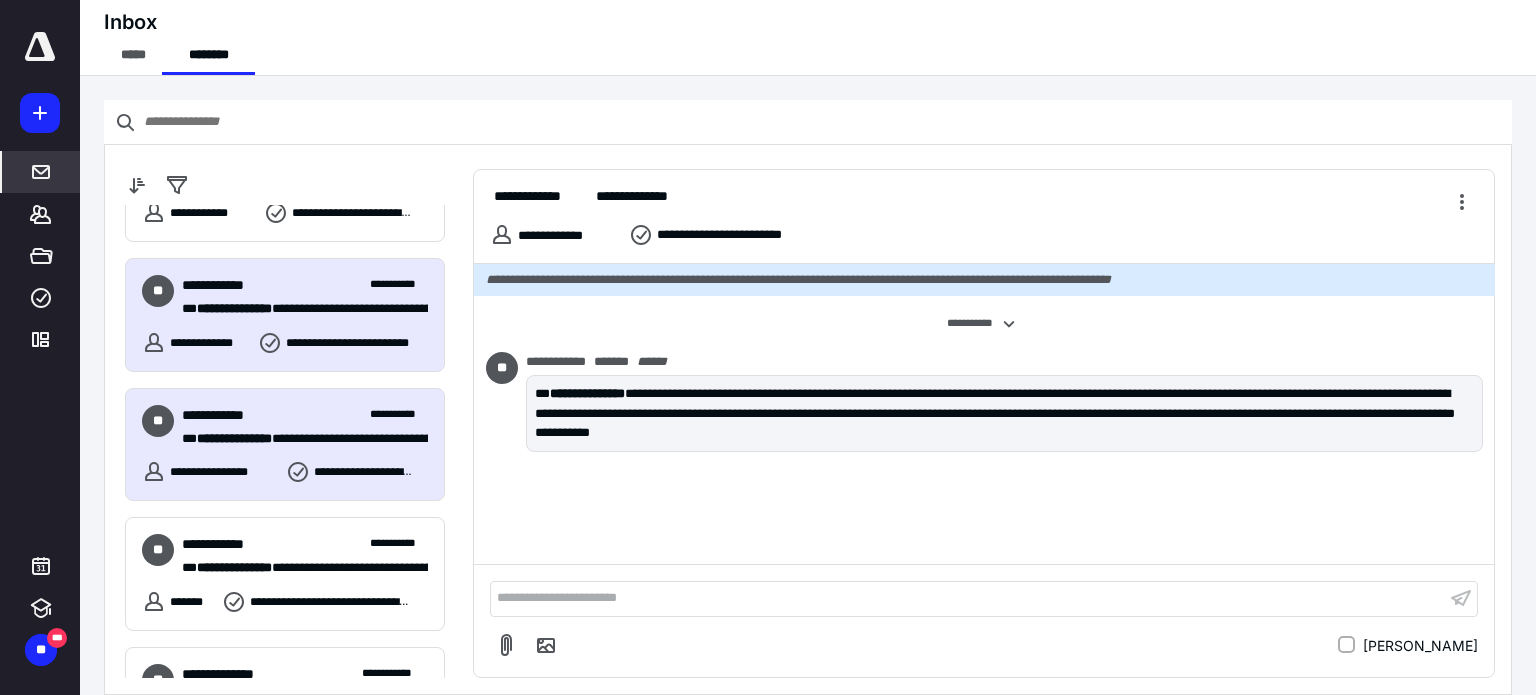 click on "**********" at bounding box center [305, 427] 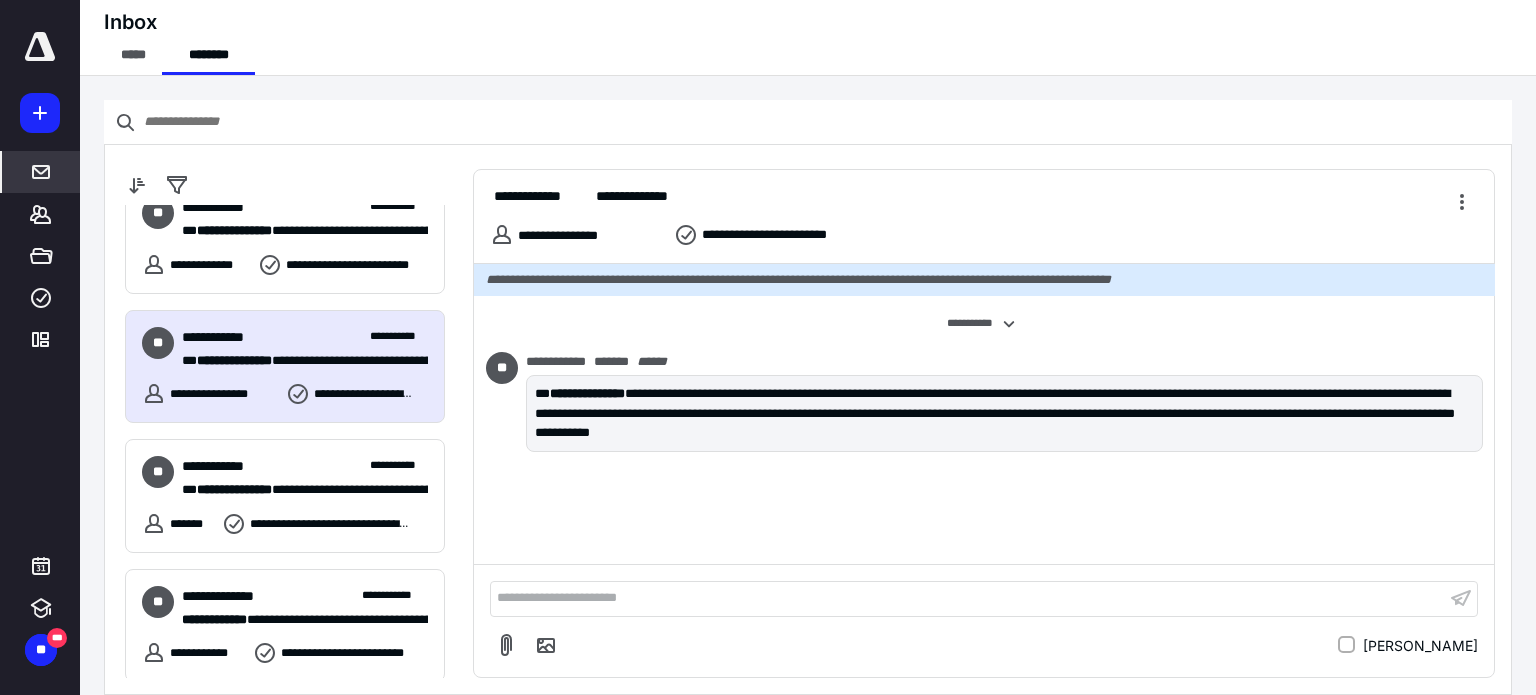 scroll, scrollTop: 200, scrollLeft: 0, axis: vertical 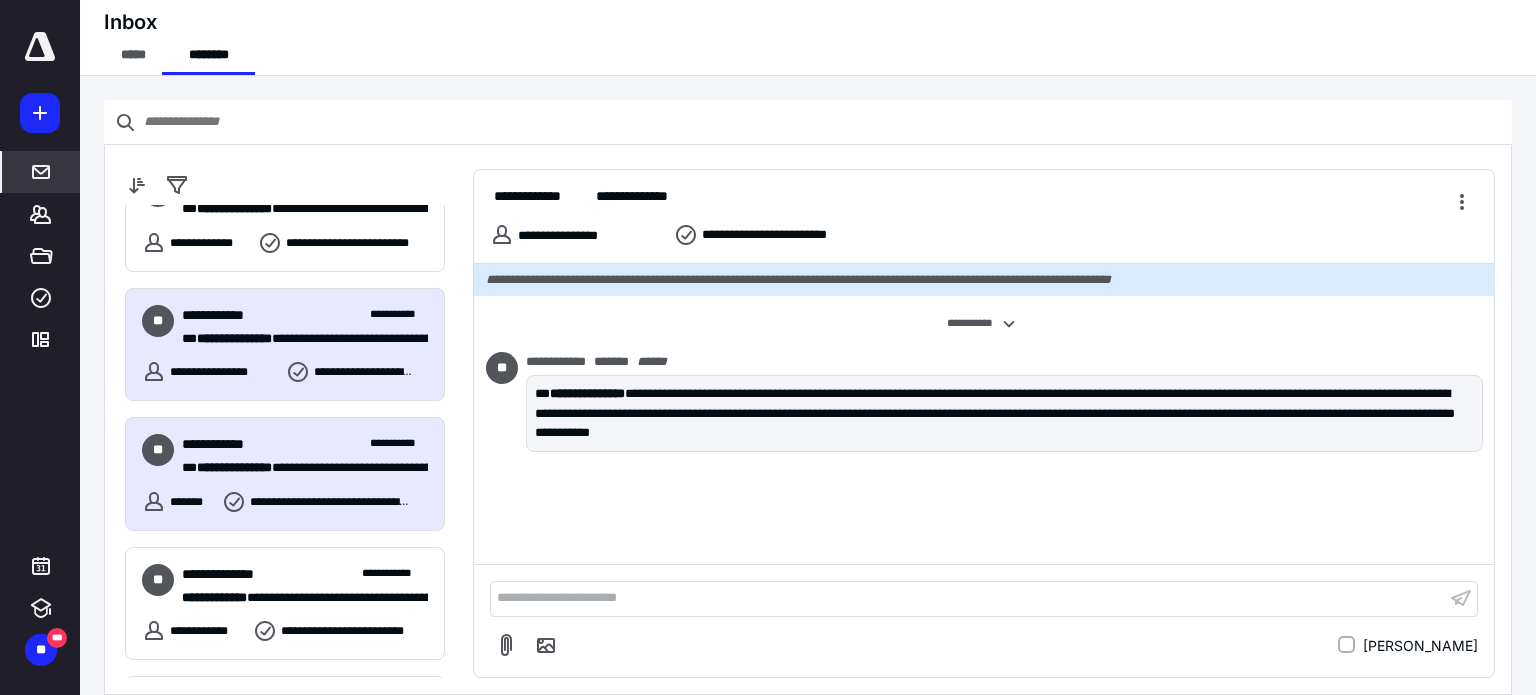 click on "**********" at bounding box center (305, 444) 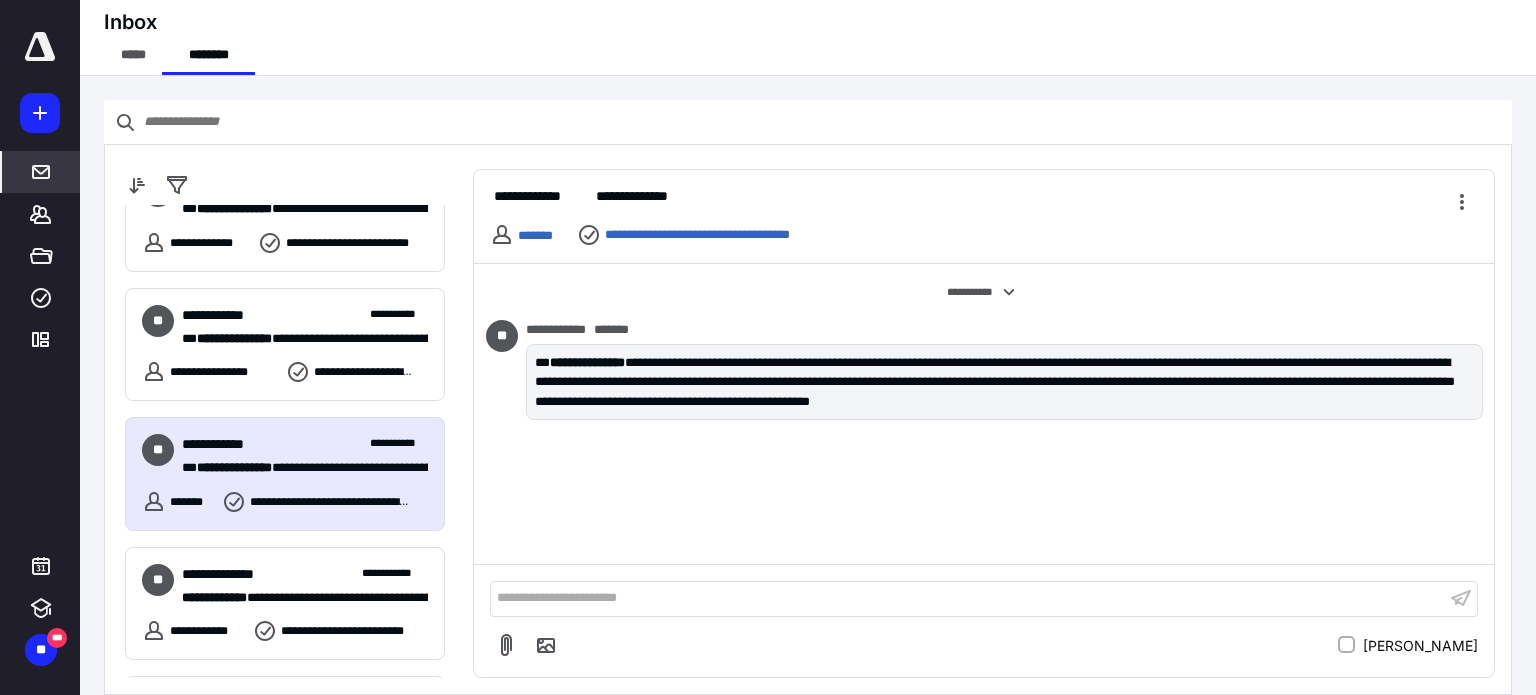 scroll, scrollTop: 0, scrollLeft: 0, axis: both 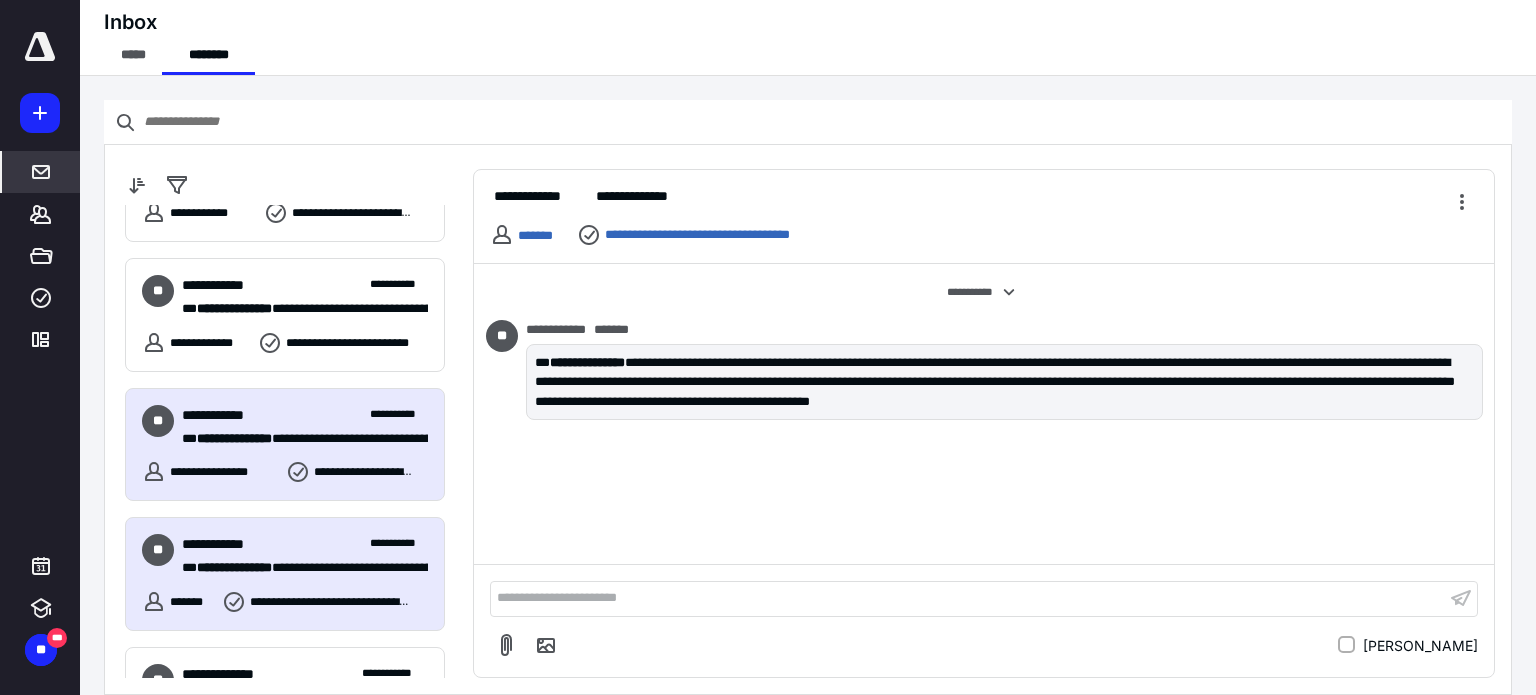 click on "**********" at bounding box center [305, 415] 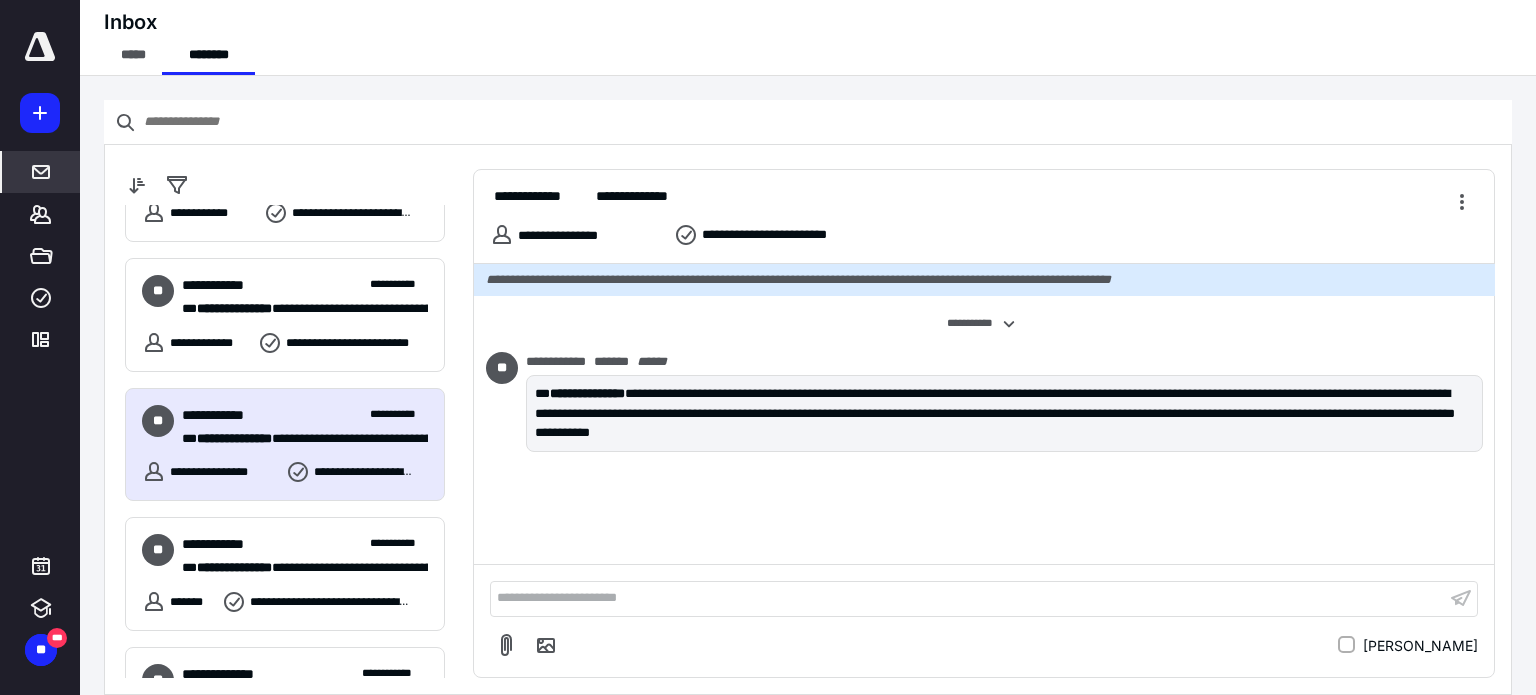 click on "**********" at bounding box center [968, 598] 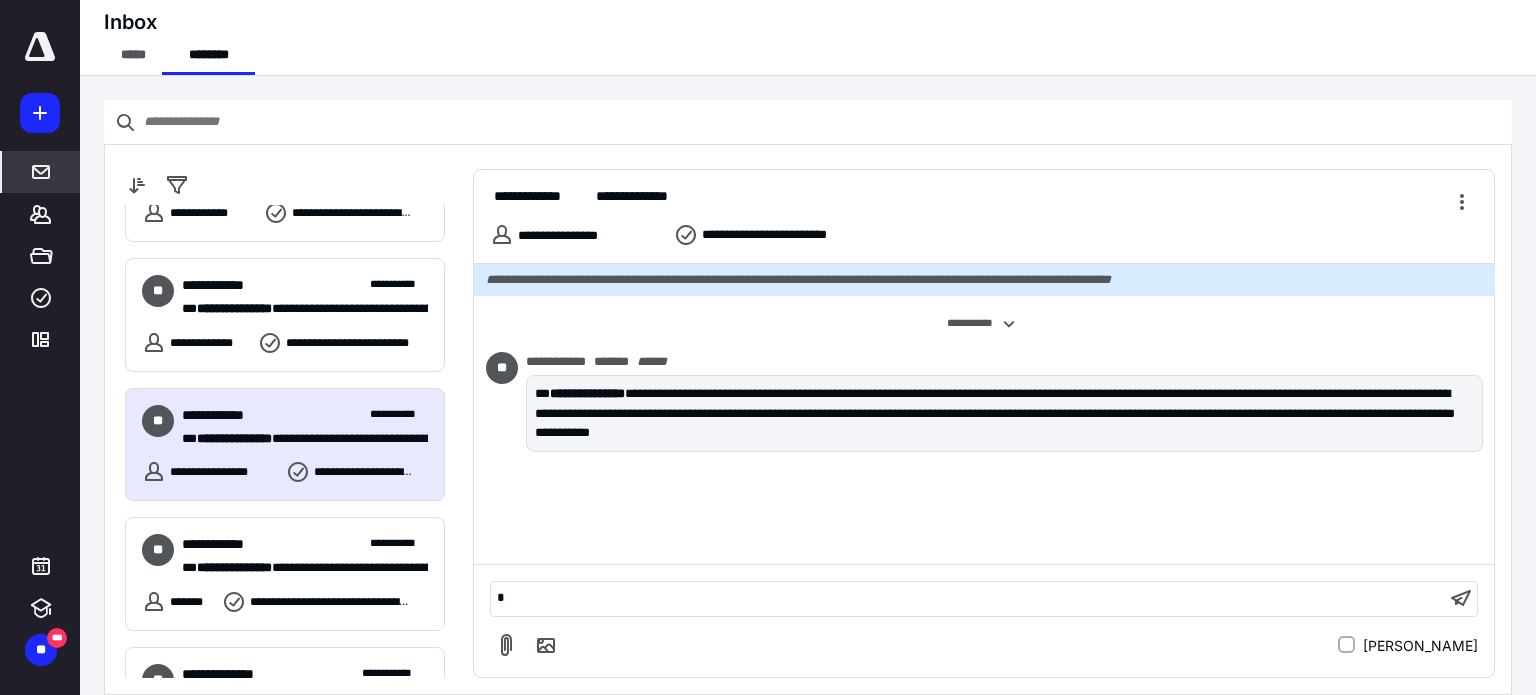 type 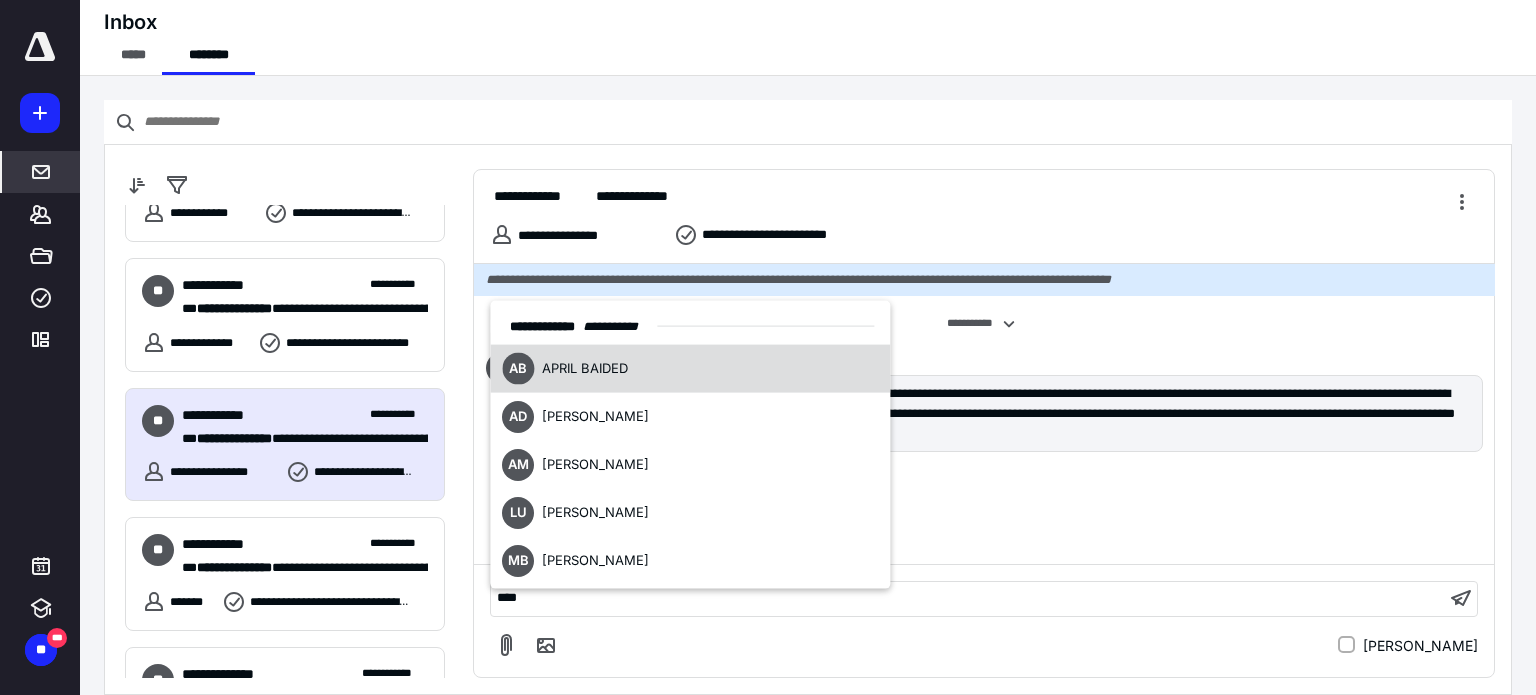 click on "AB APRIL BAIDED" at bounding box center [690, 369] 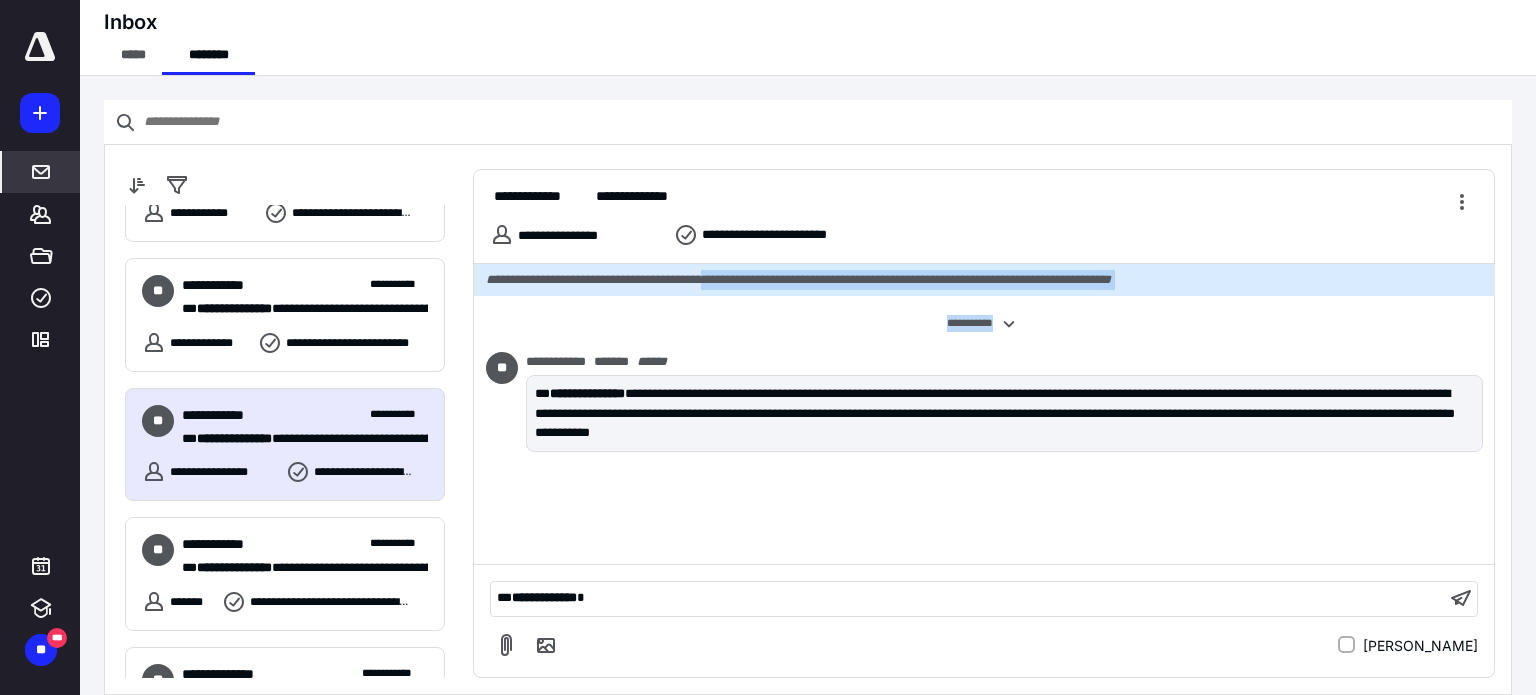 drag, startPoint x: 748, startPoint y: 285, endPoint x: 1131, endPoint y: 310, distance: 383.81506 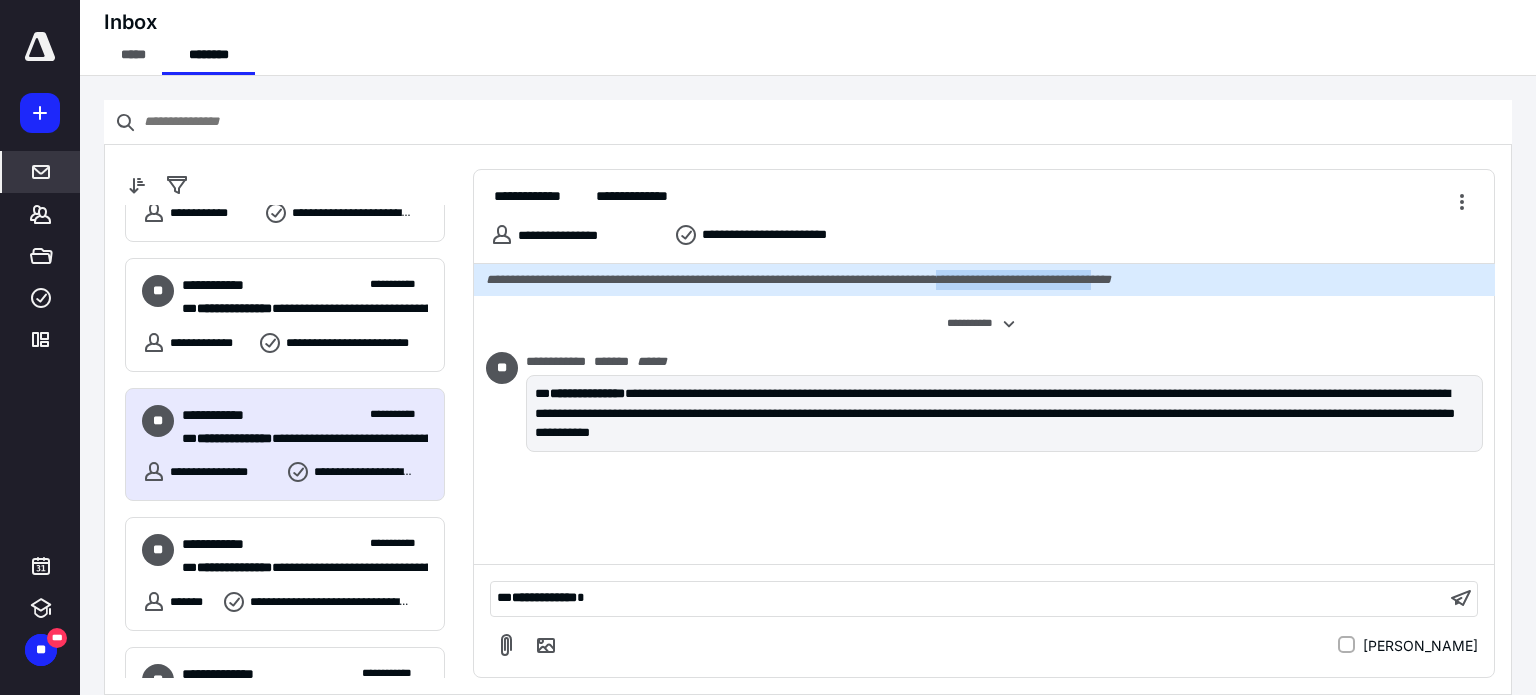drag, startPoint x: 1031, startPoint y: 275, endPoint x: 1204, endPoint y: 291, distance: 173.73831 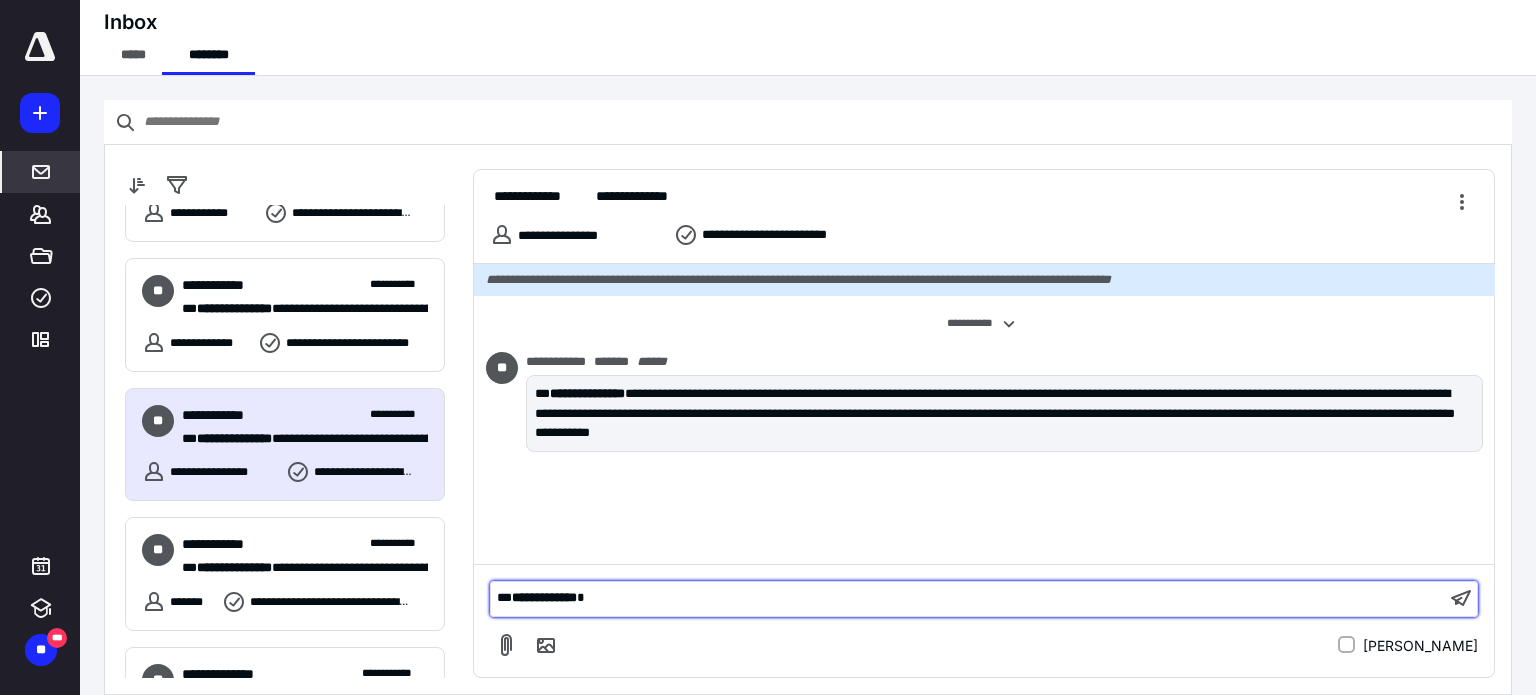click on "**********" at bounding box center [968, 598] 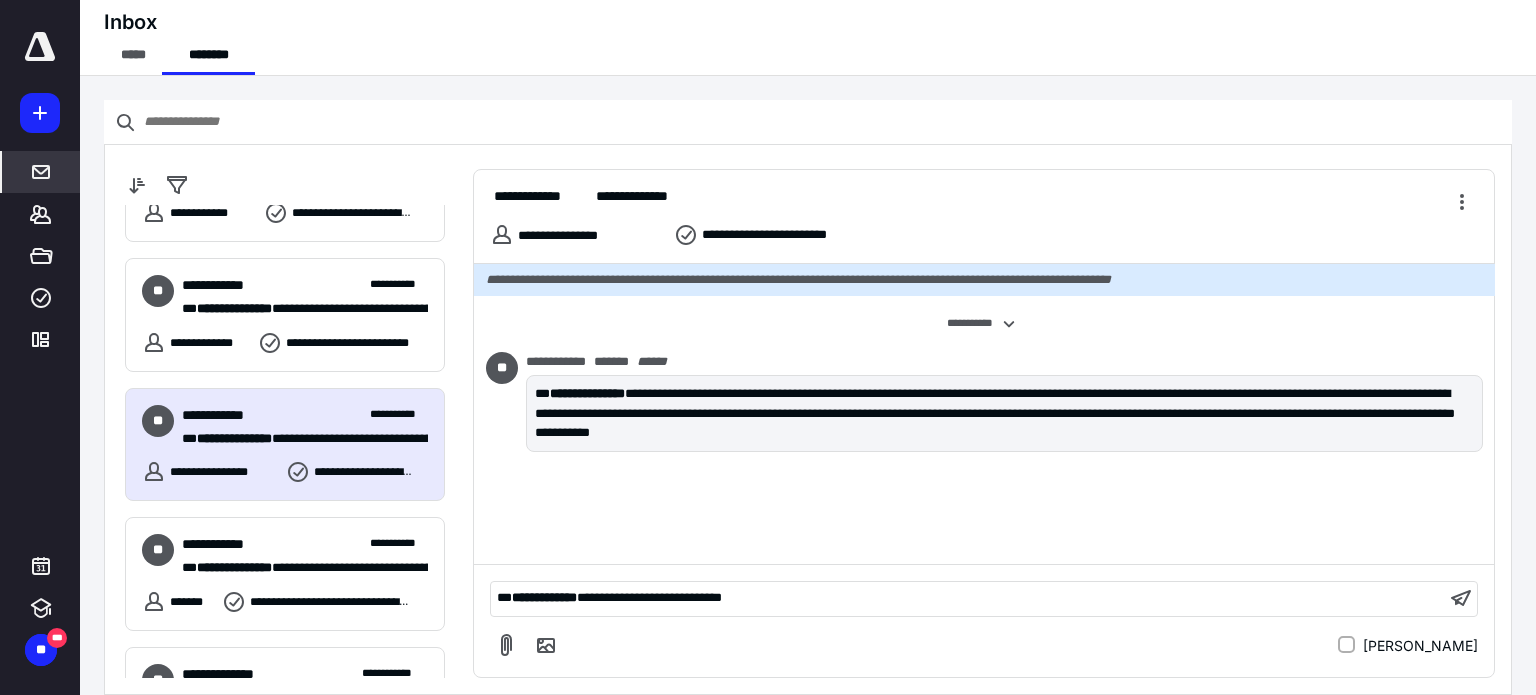 click on "**********" at bounding box center [584, 236] 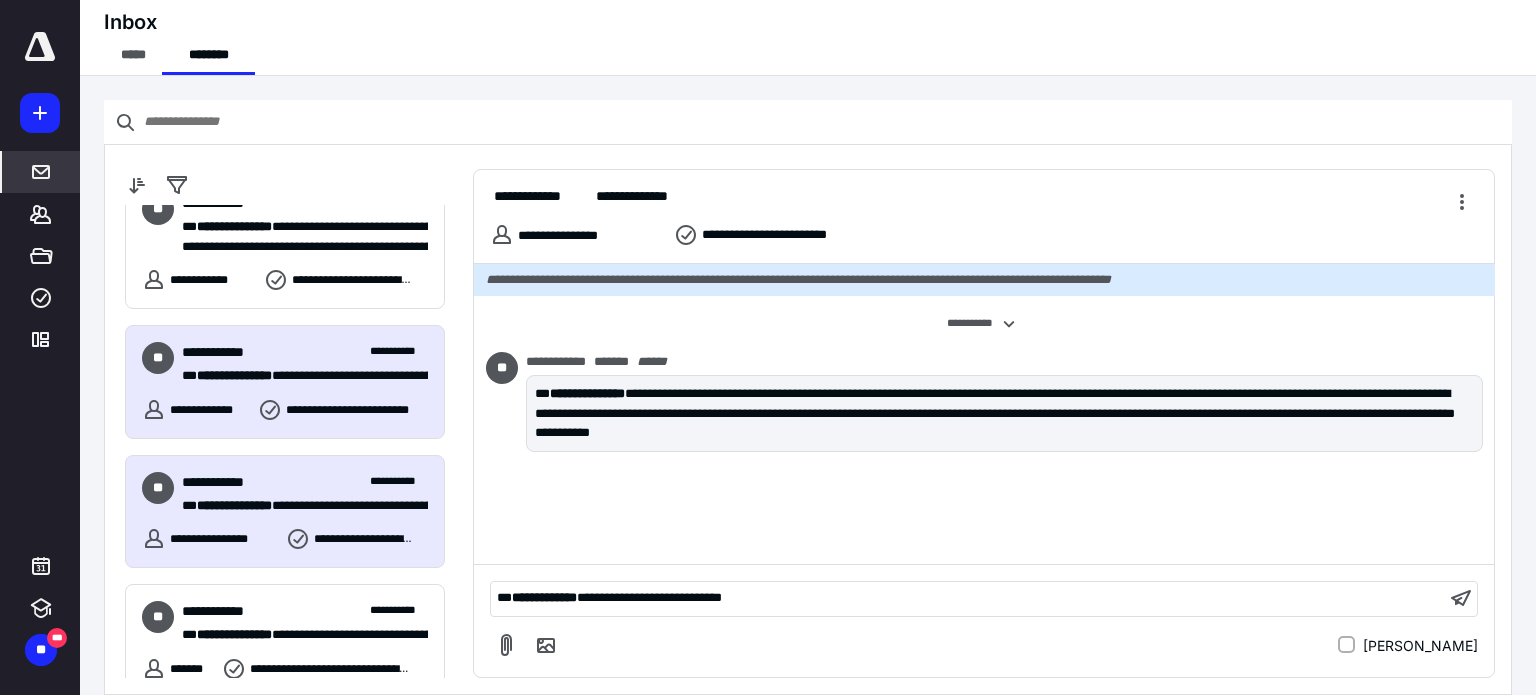scroll, scrollTop: 0, scrollLeft: 0, axis: both 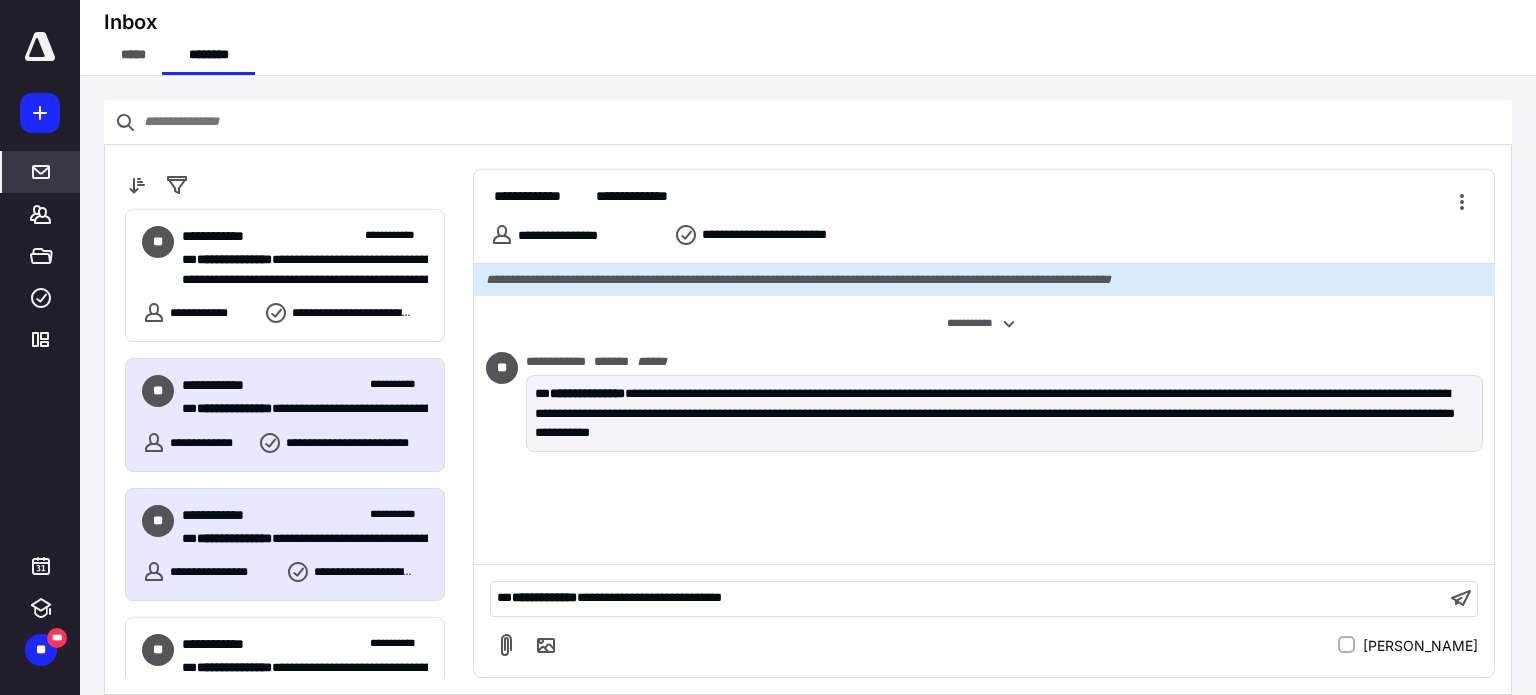 click on "**********" at bounding box center [305, 385] 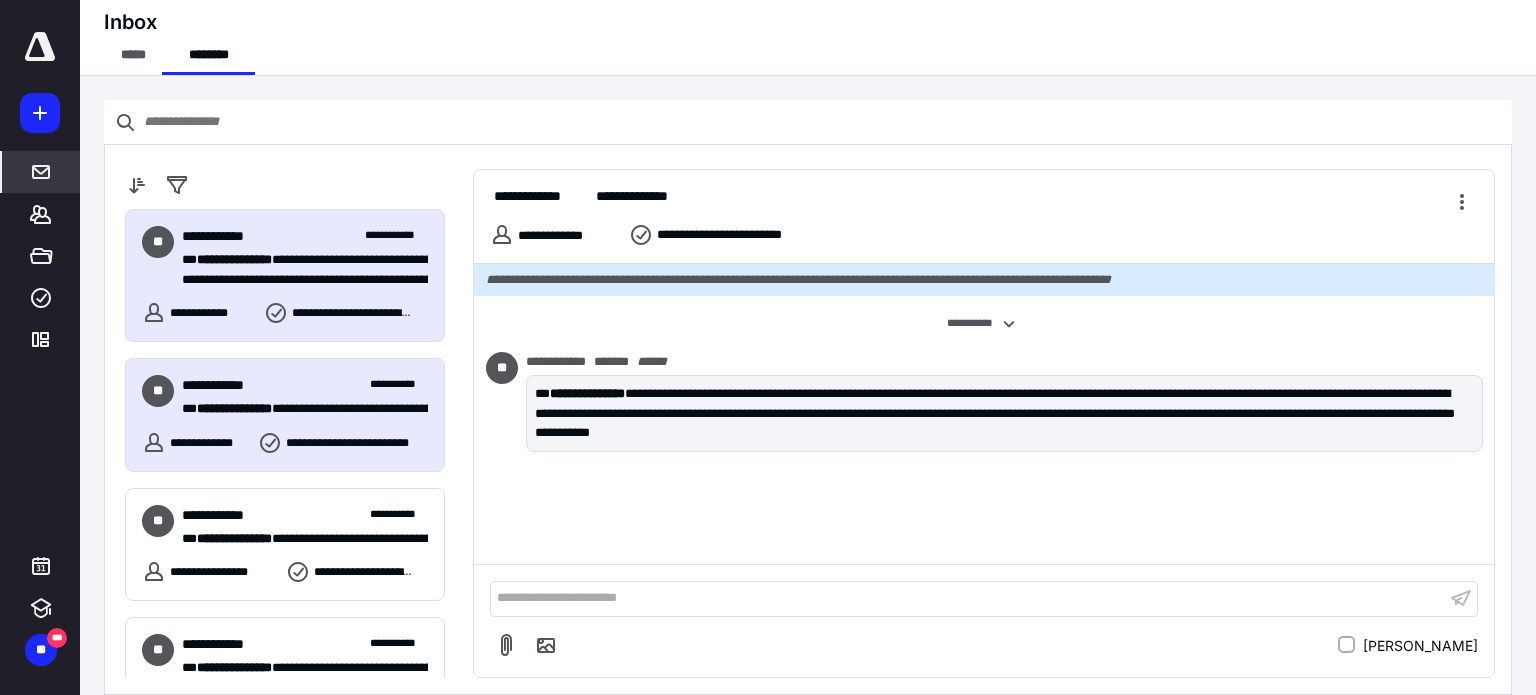 click on "**********" at bounding box center (234, 259) 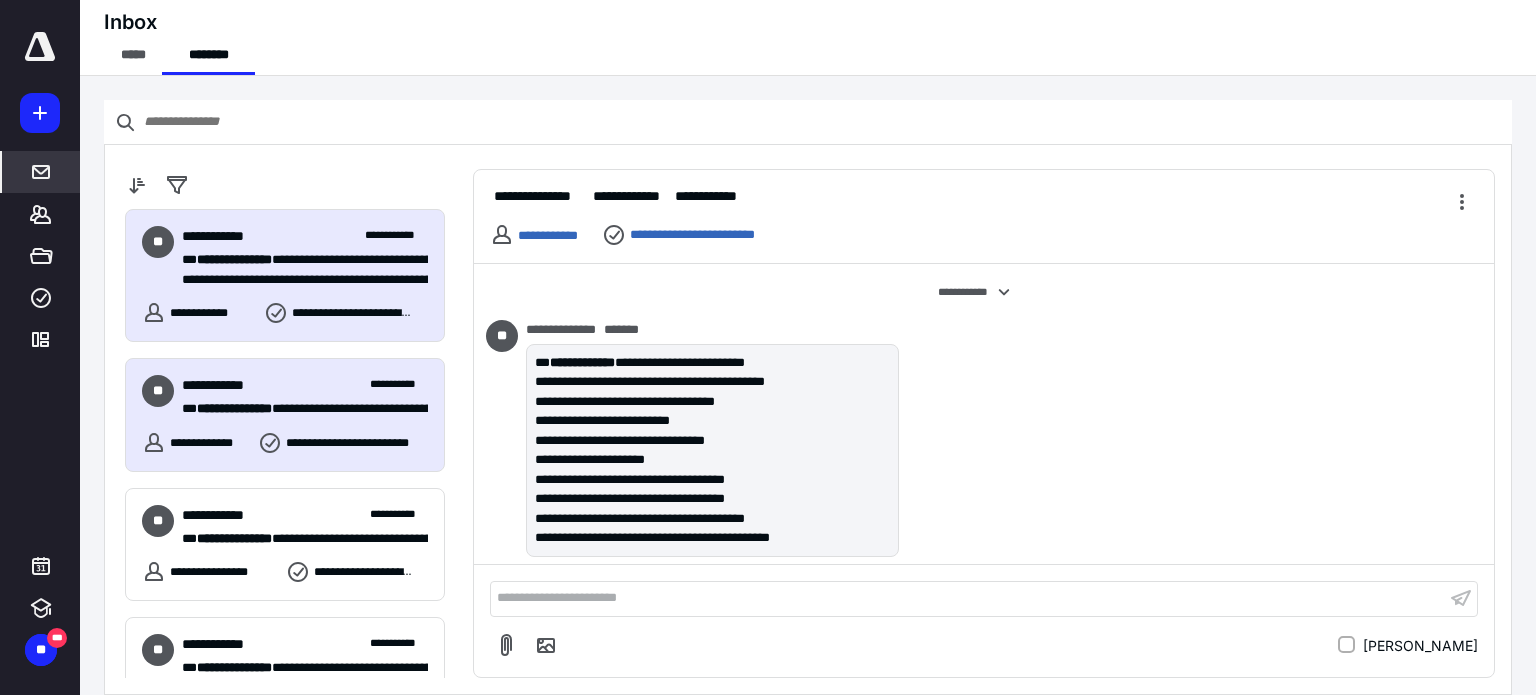 scroll, scrollTop: 755, scrollLeft: 0, axis: vertical 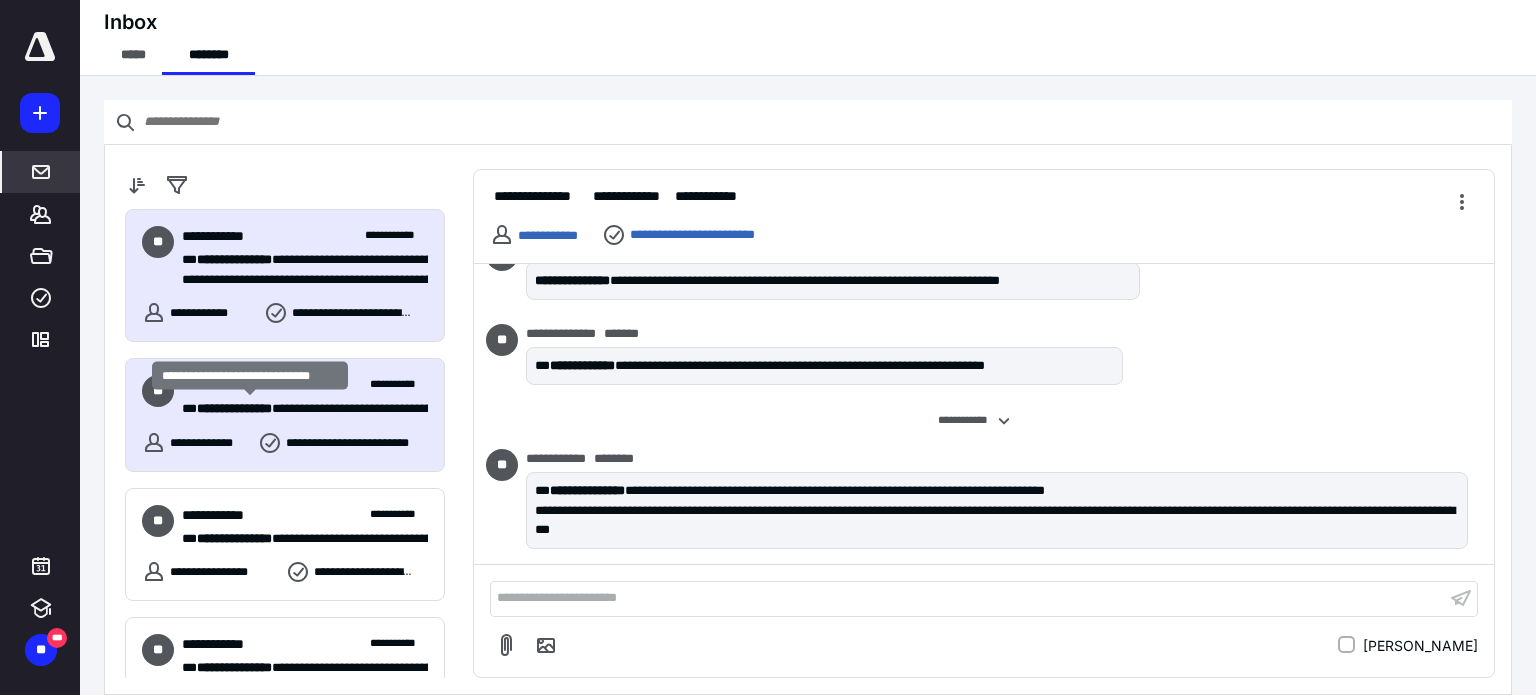 click on "**********" at bounding box center (234, 408) 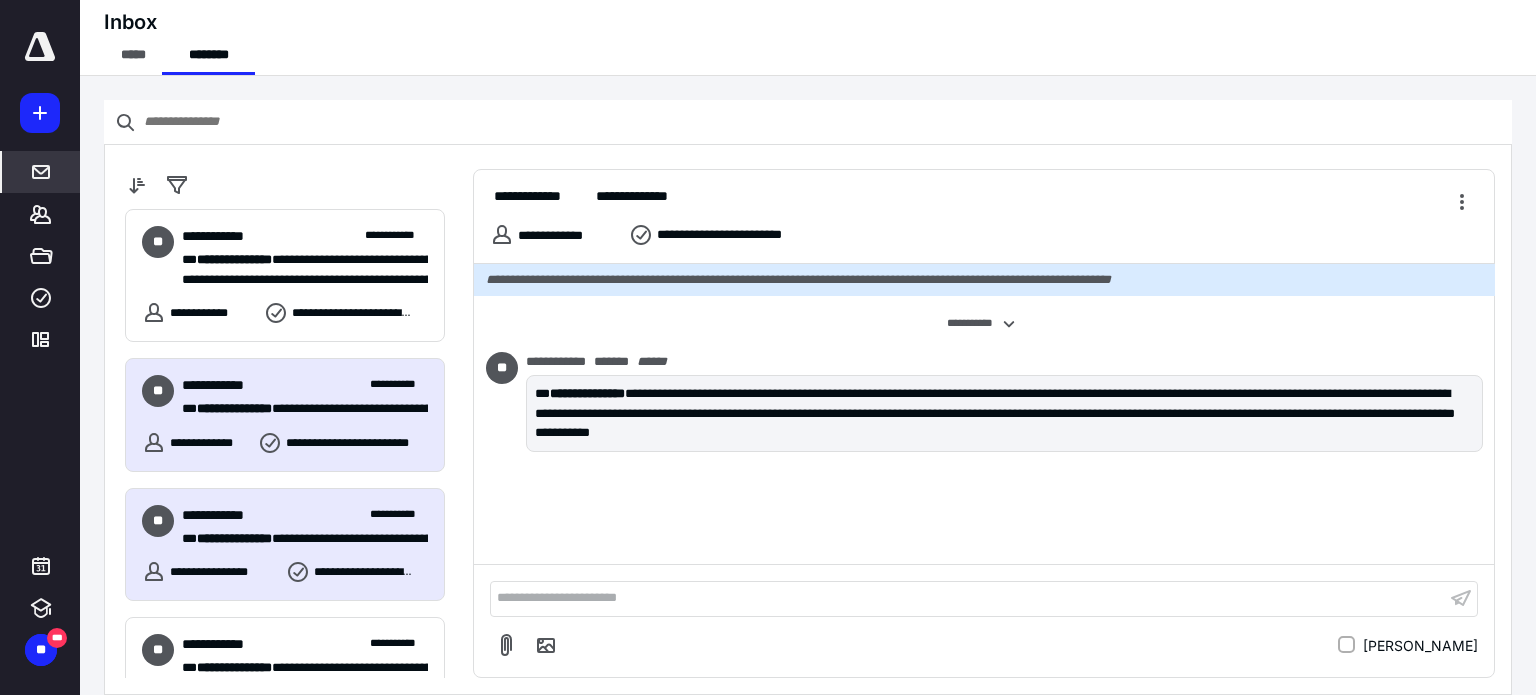 click on "**********" at bounding box center [305, 527] 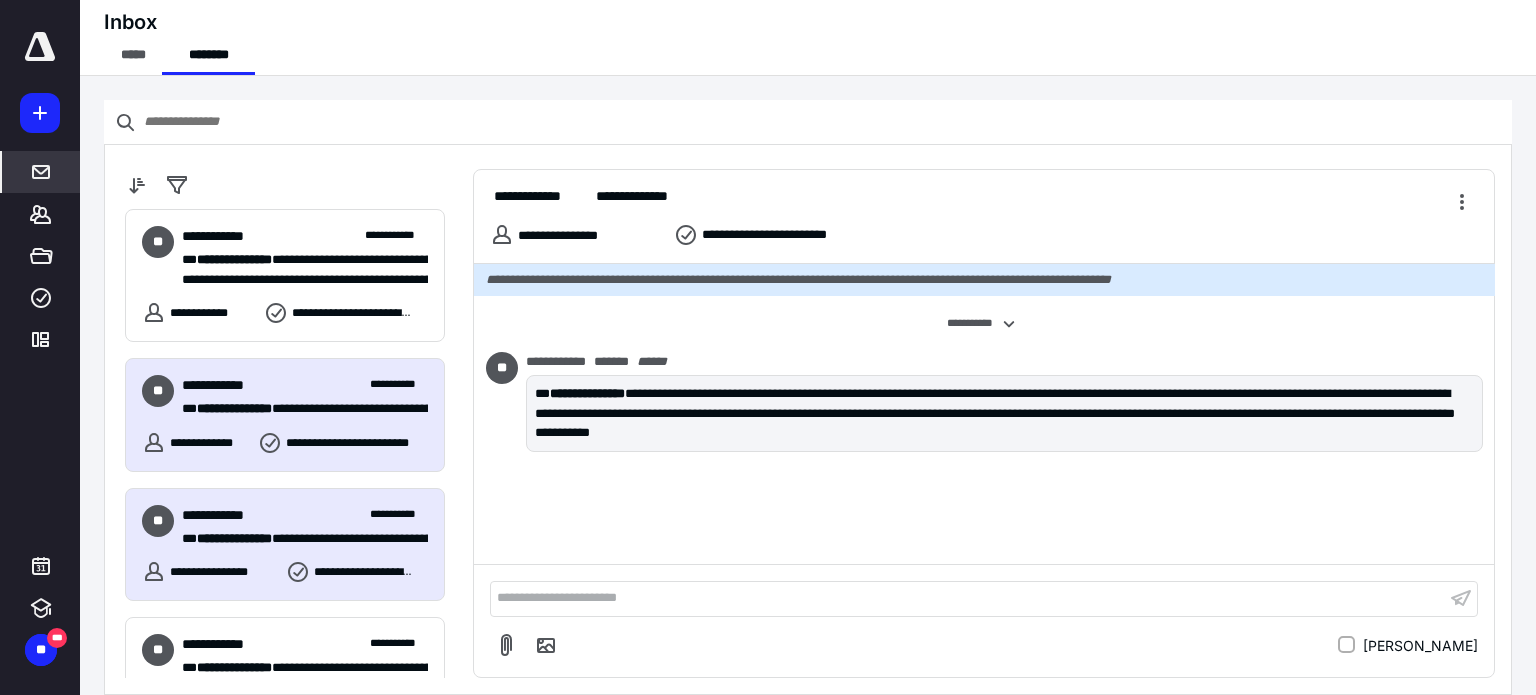 click on "**********" at bounding box center [234, 408] 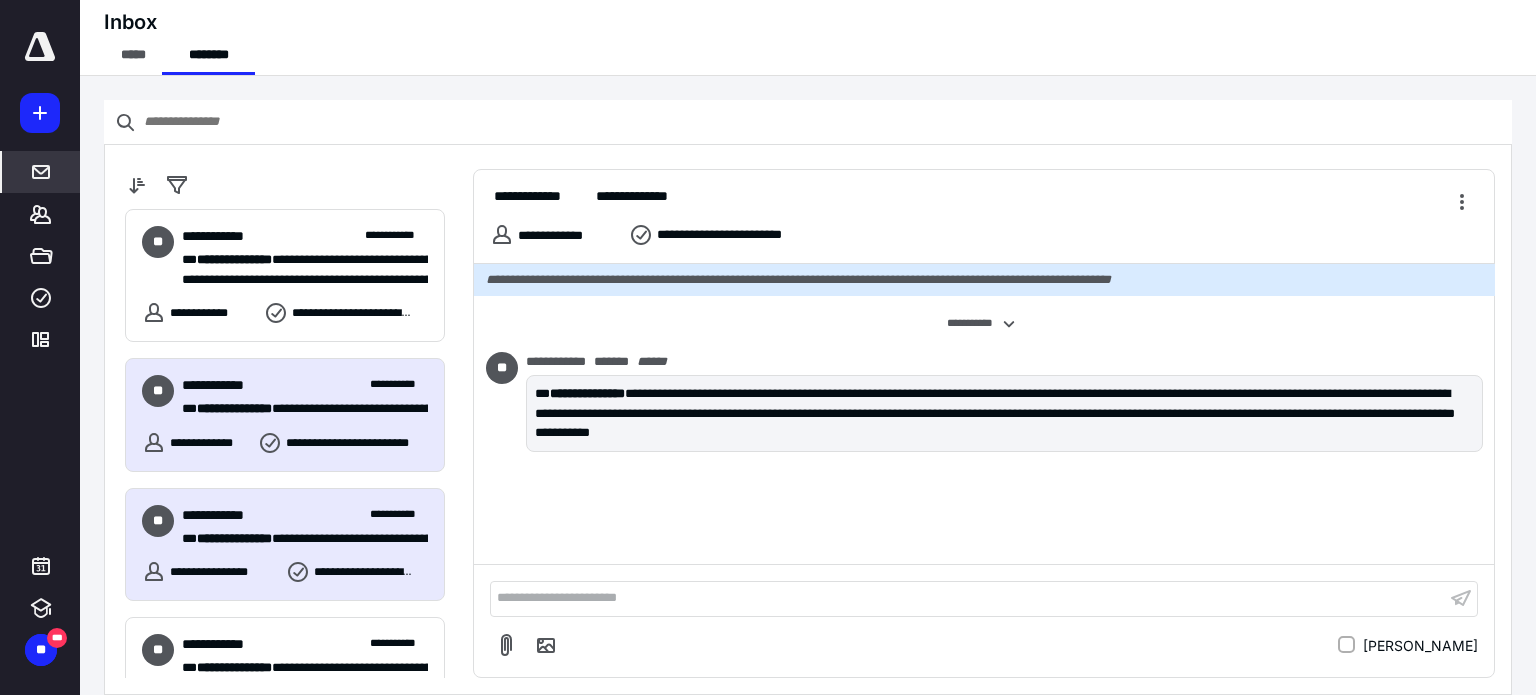 click on "**********" at bounding box center (305, 515) 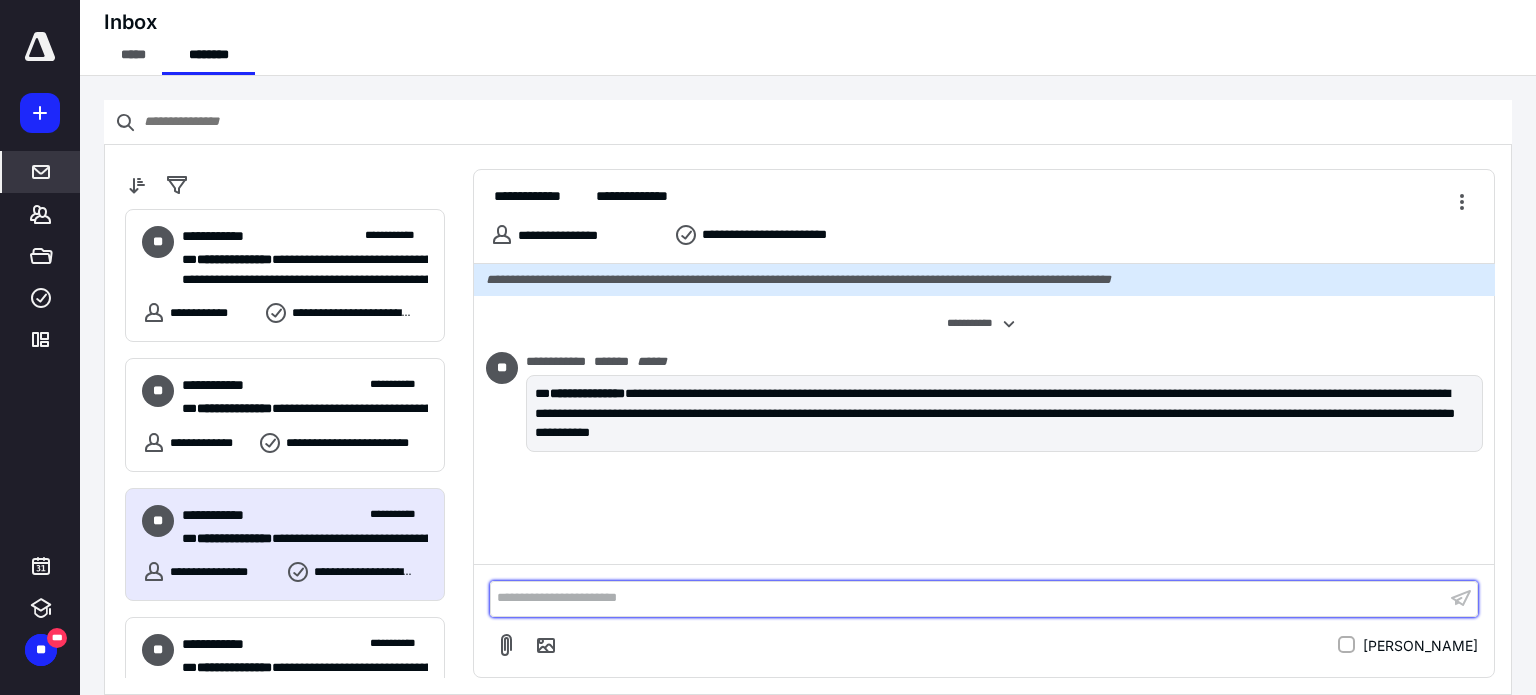 click on "**********" at bounding box center (968, 598) 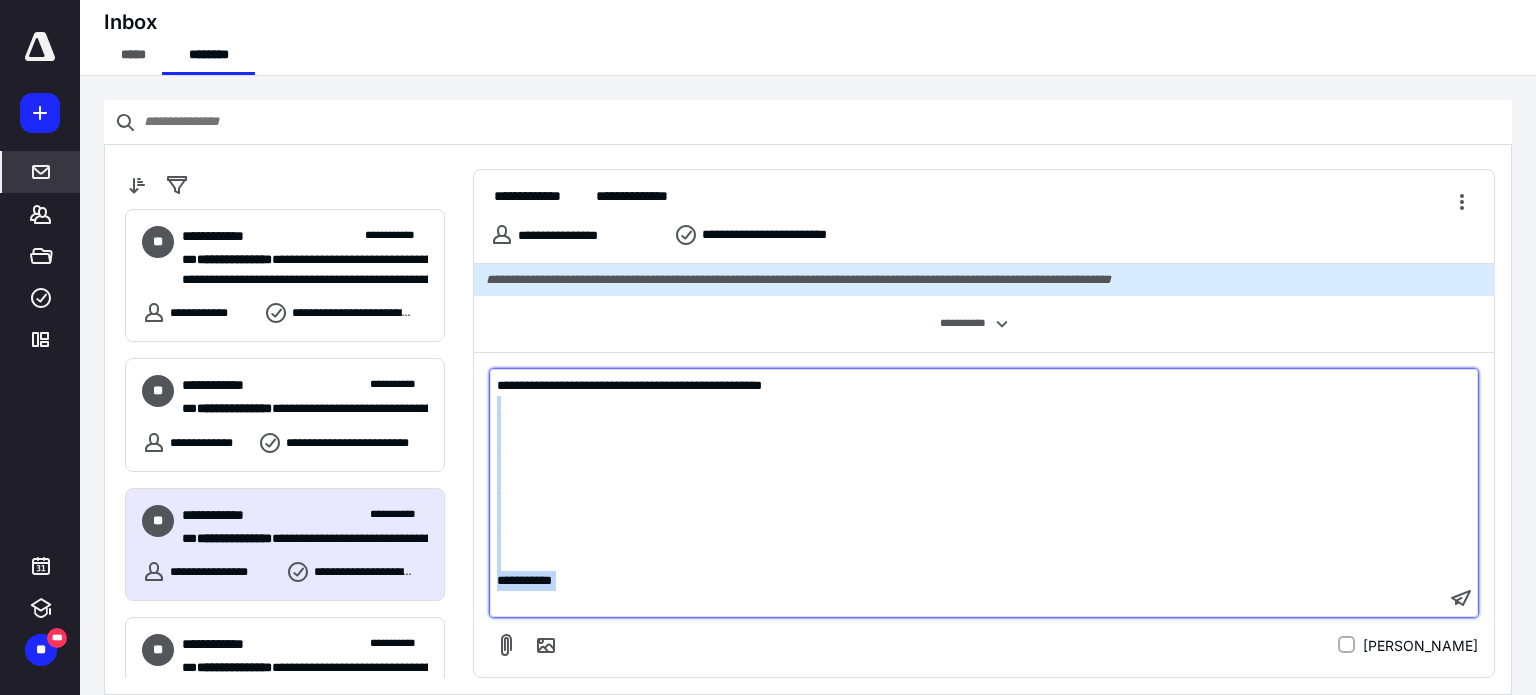 drag, startPoint x: 668, startPoint y: 603, endPoint x: 493, endPoint y: 415, distance: 256.8443 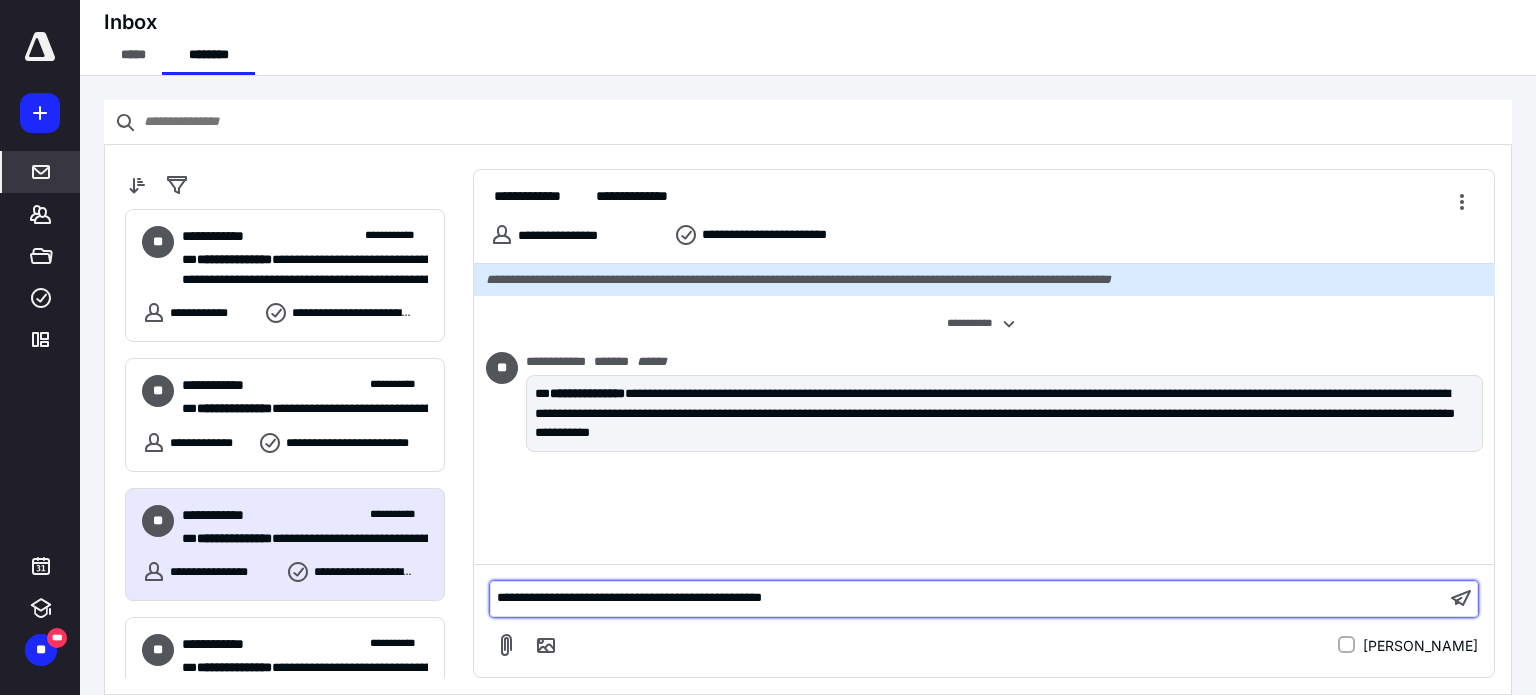 click on "**********" at bounding box center (629, 597) 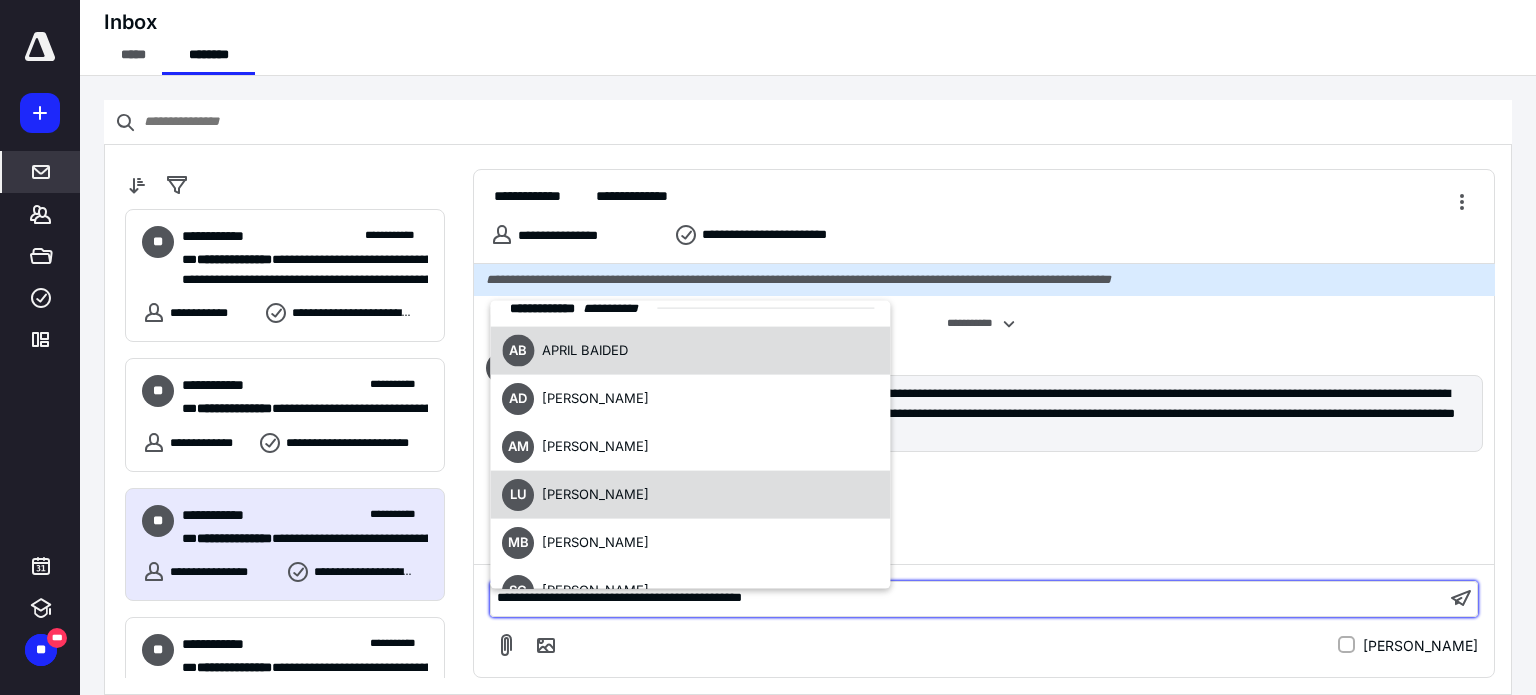 scroll, scrollTop: 0, scrollLeft: 0, axis: both 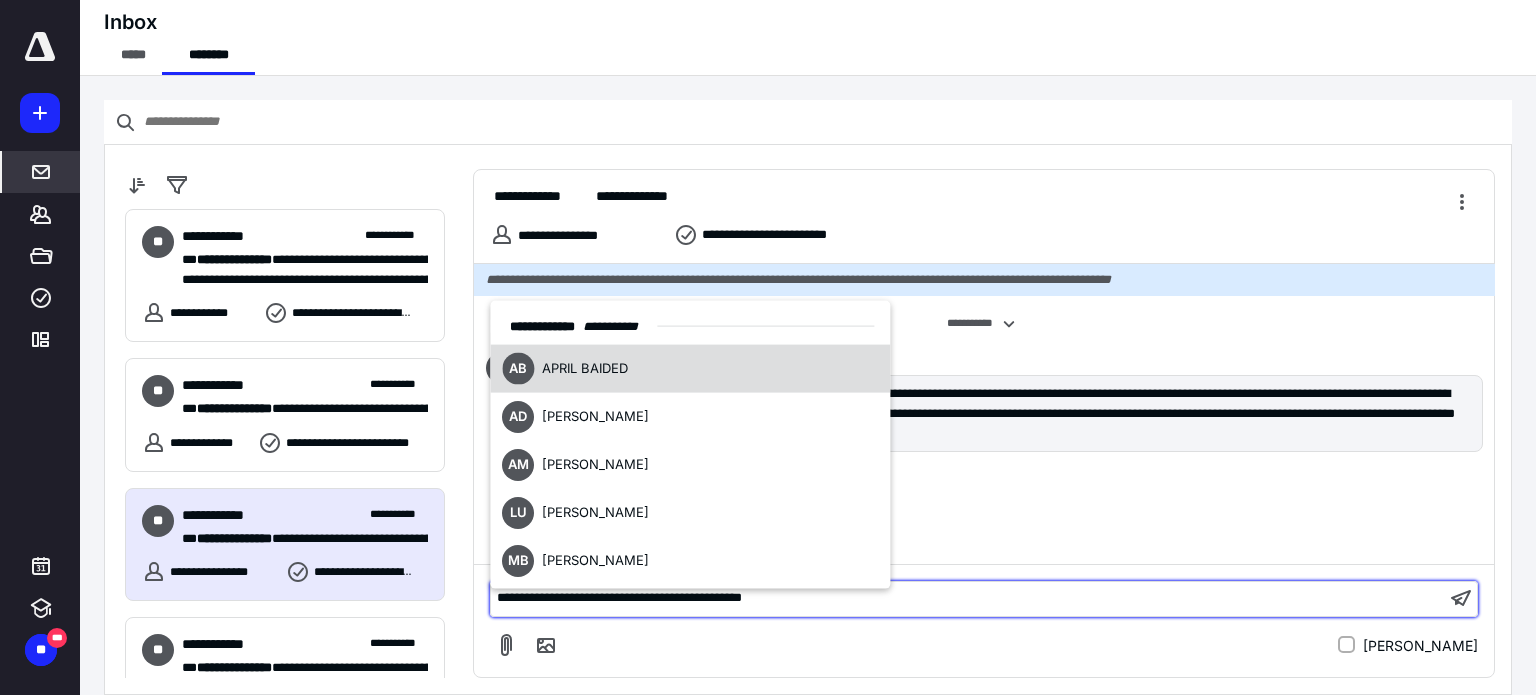 click on "APRIL BAIDED" at bounding box center (585, 368) 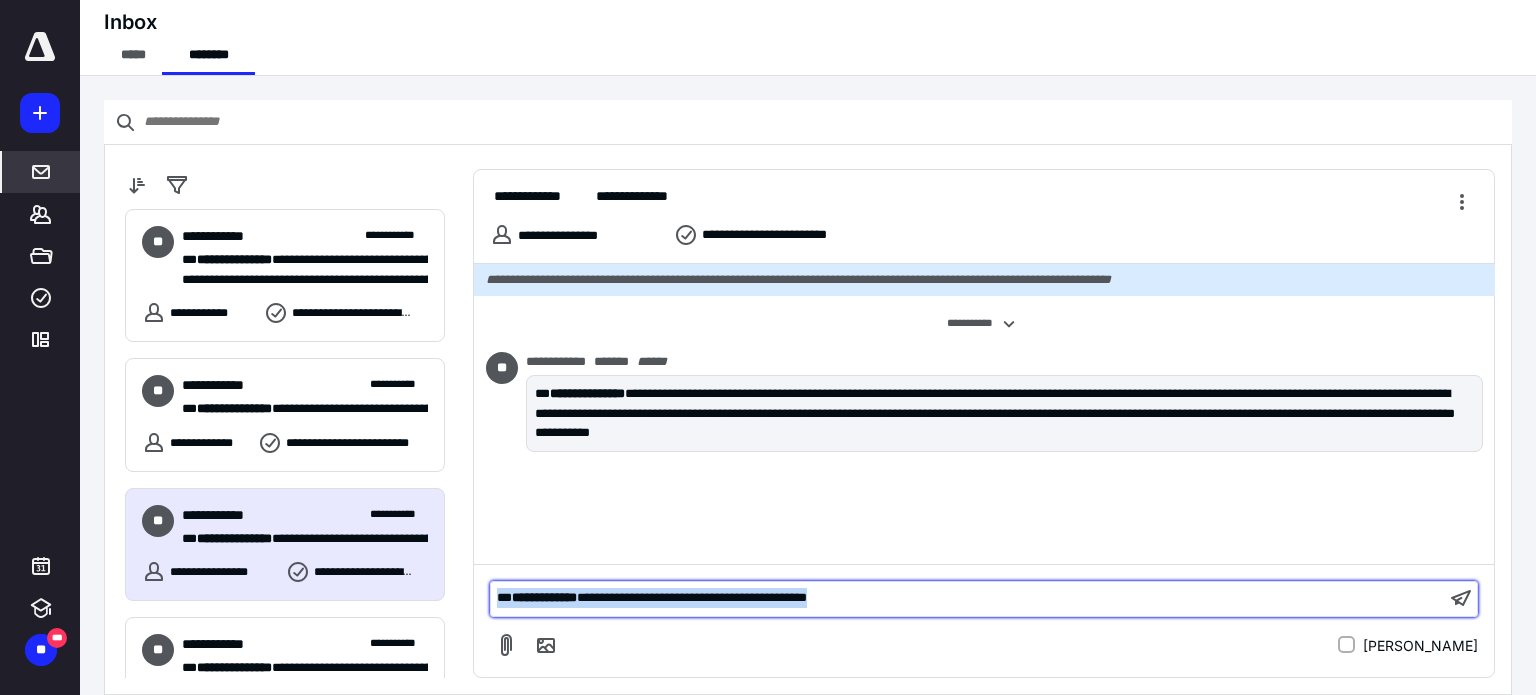 drag, startPoint x: 808, startPoint y: 602, endPoint x: 465, endPoint y: 599, distance: 343.01312 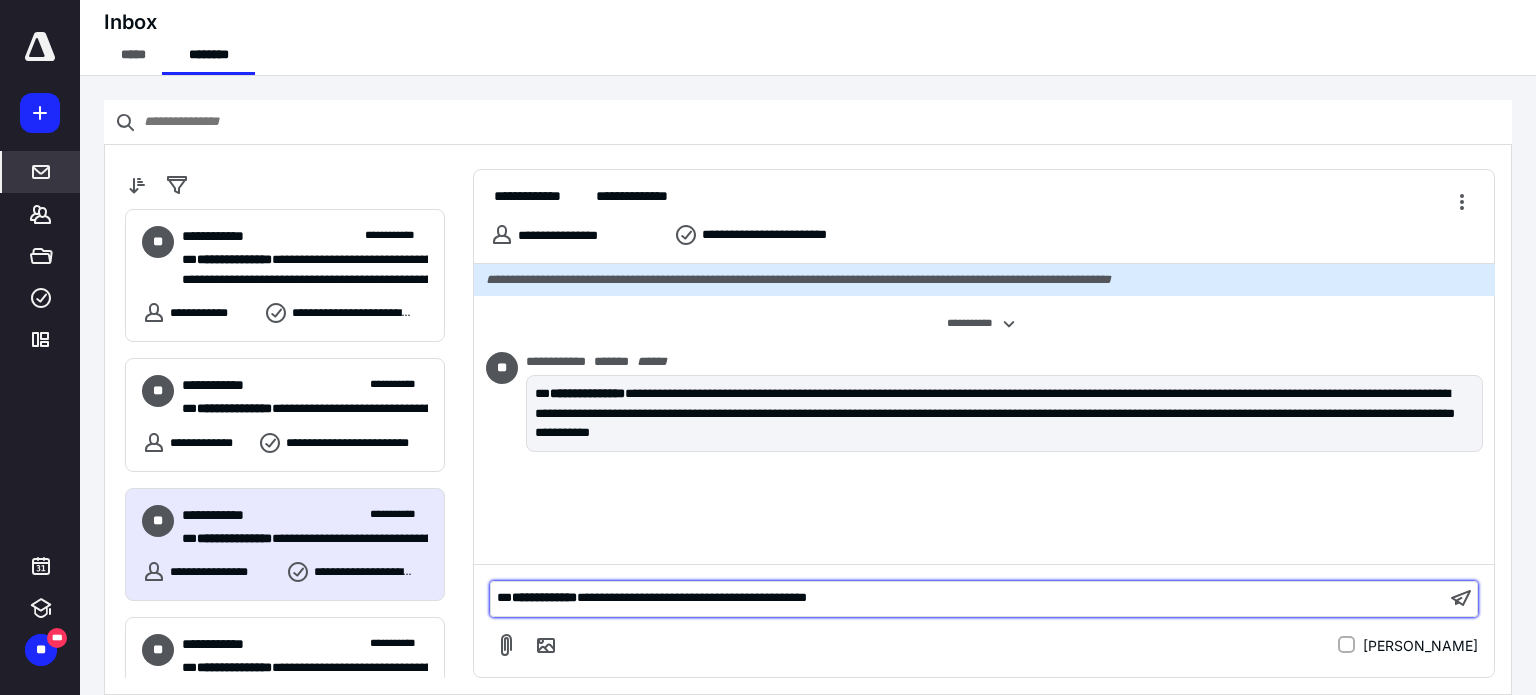 click on "**********" at bounding box center [968, 598] 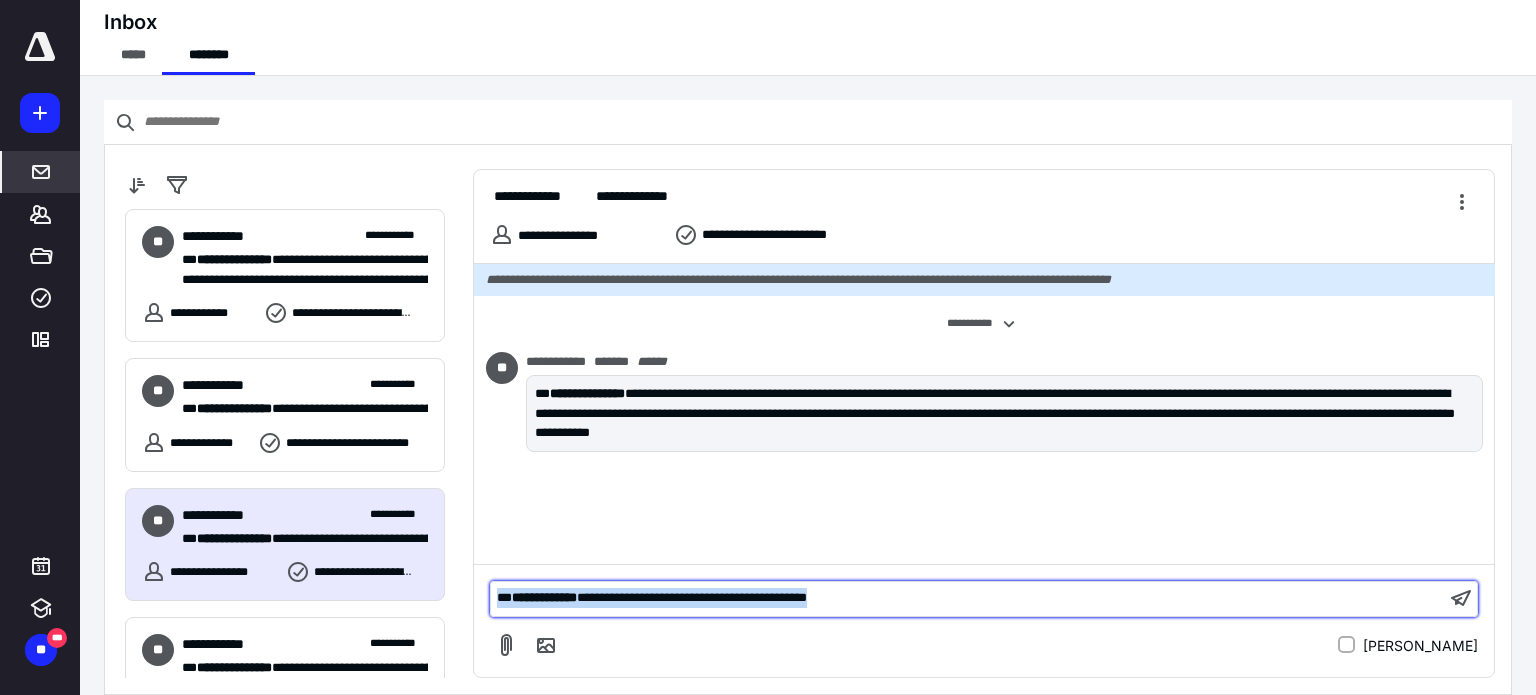 drag, startPoint x: 938, startPoint y: 602, endPoint x: 436, endPoint y: 619, distance: 502.28778 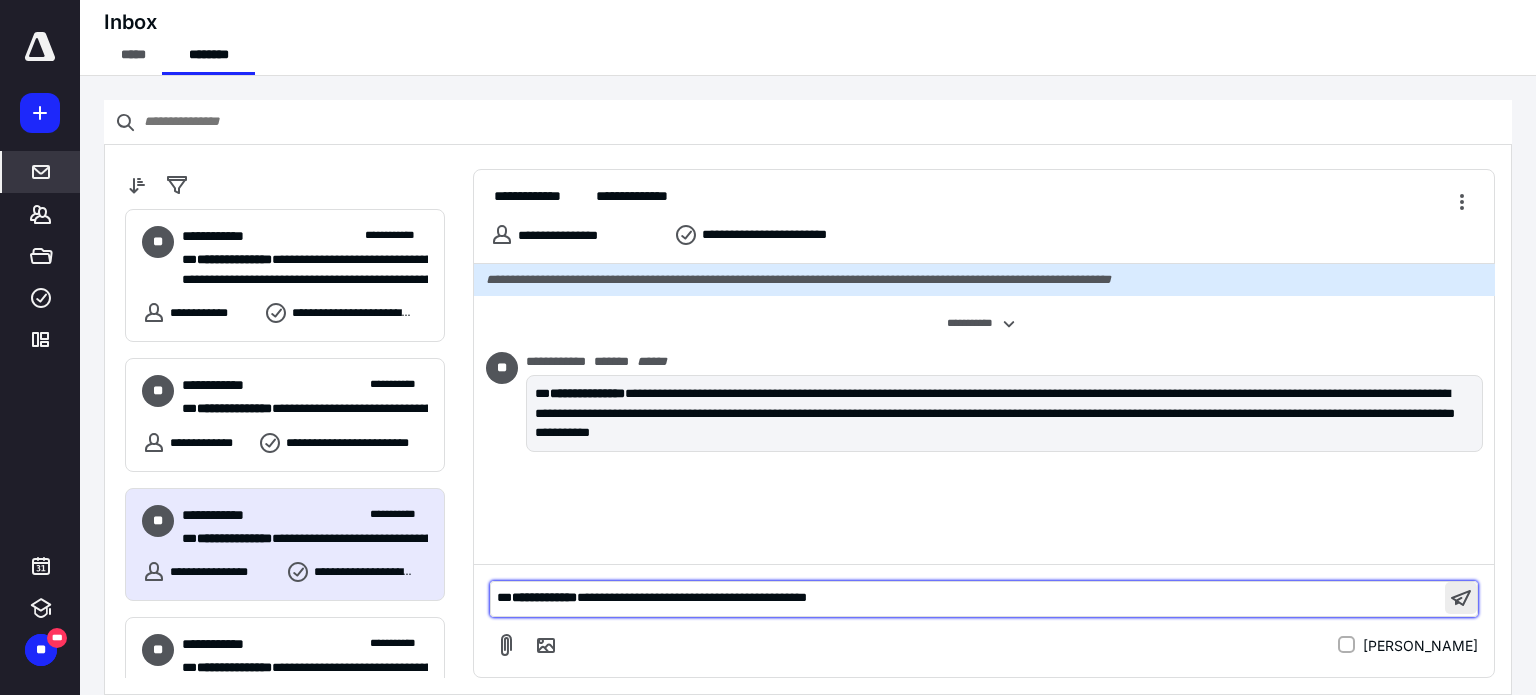 click at bounding box center [1461, 598] 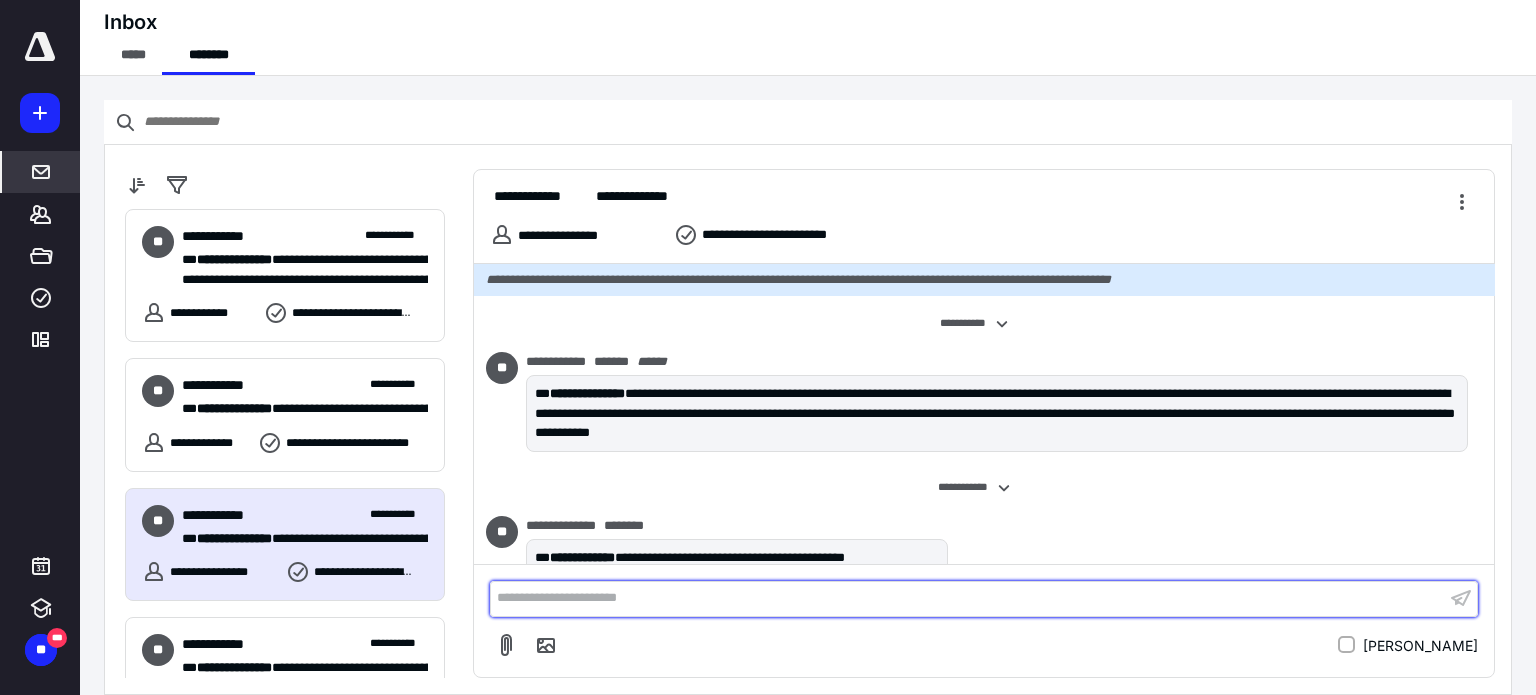 scroll, scrollTop: 29, scrollLeft: 0, axis: vertical 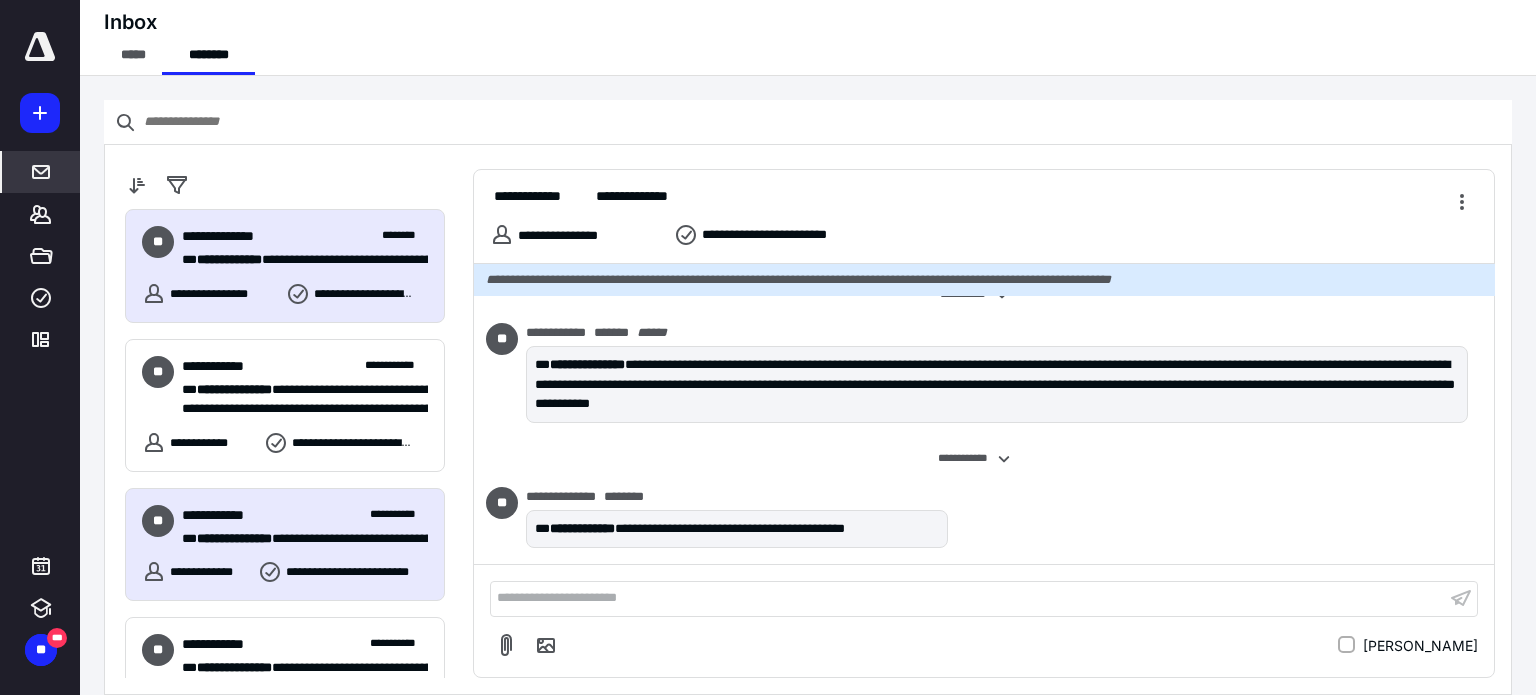 click on "**********" at bounding box center (297, 539) 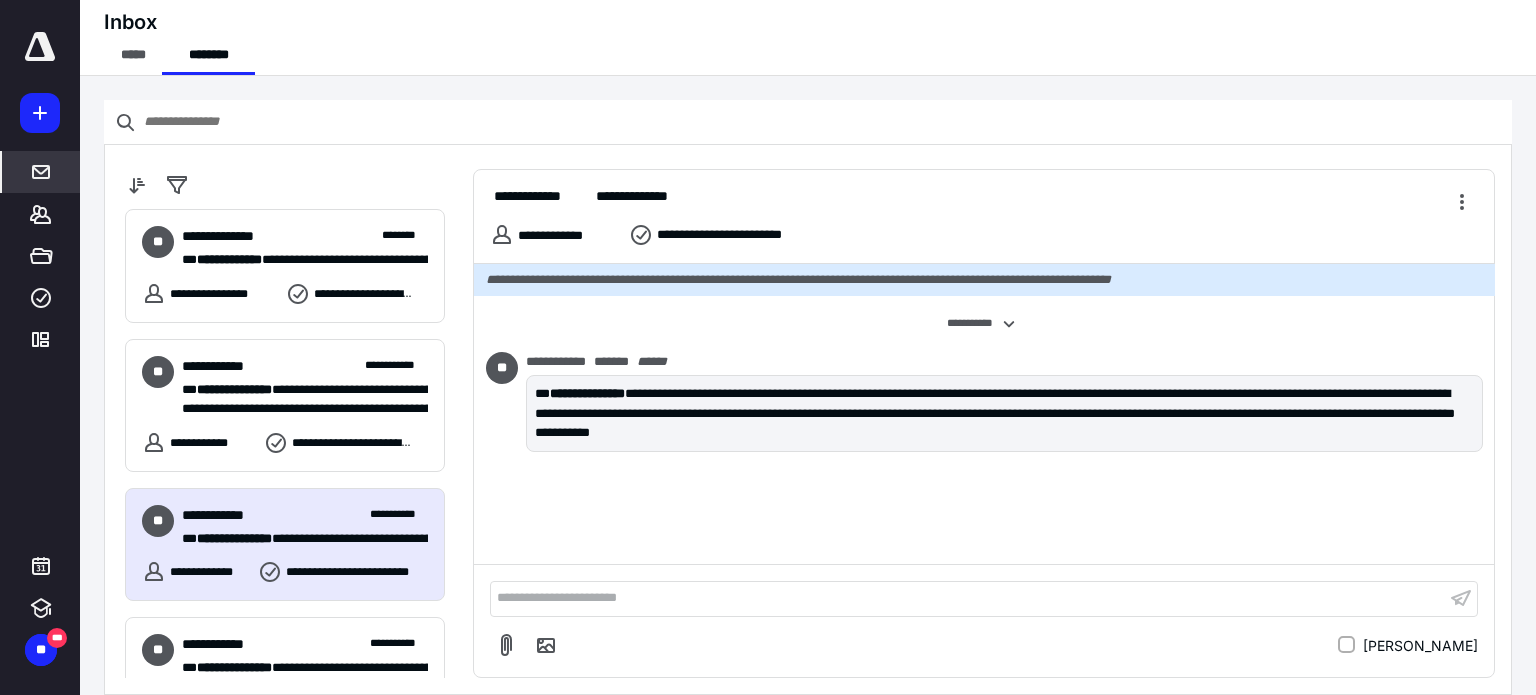 click on "**********" at bounding box center [968, 598] 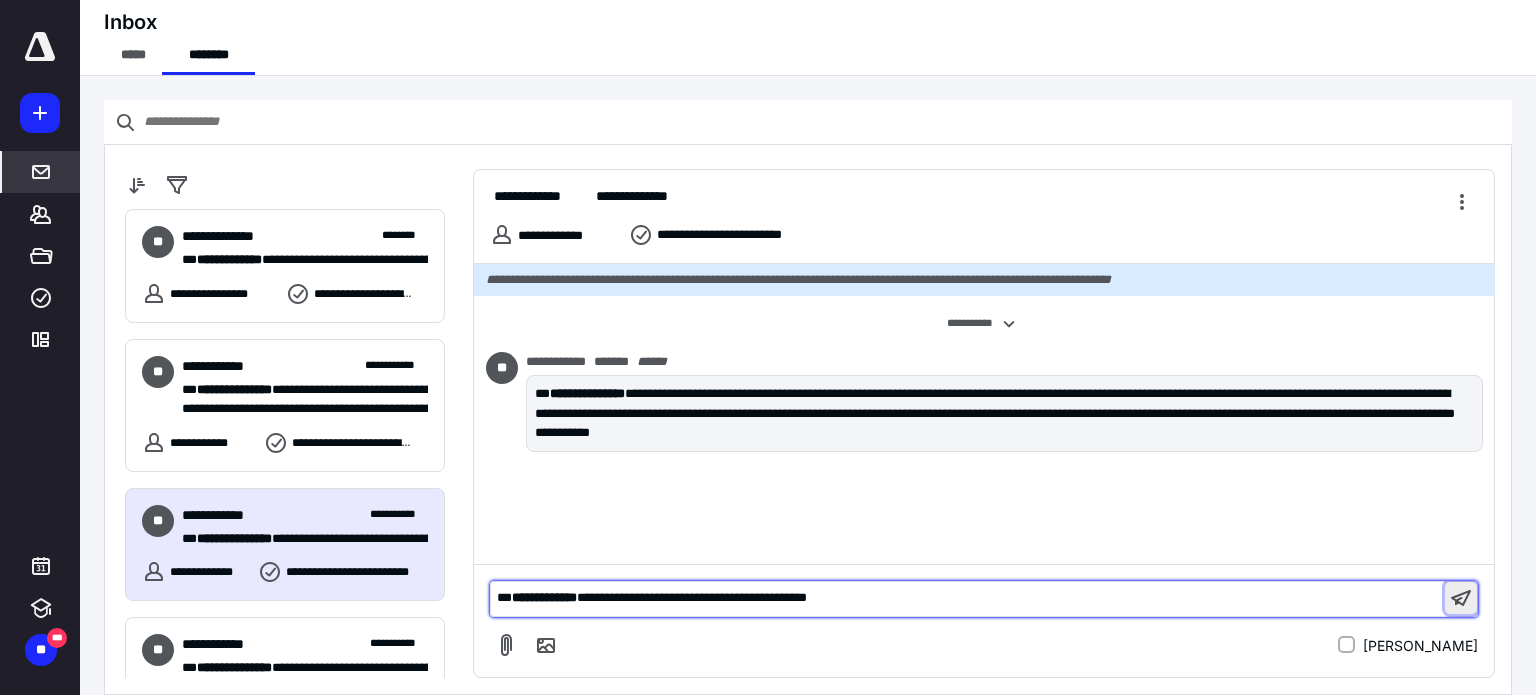 click at bounding box center (1461, 598) 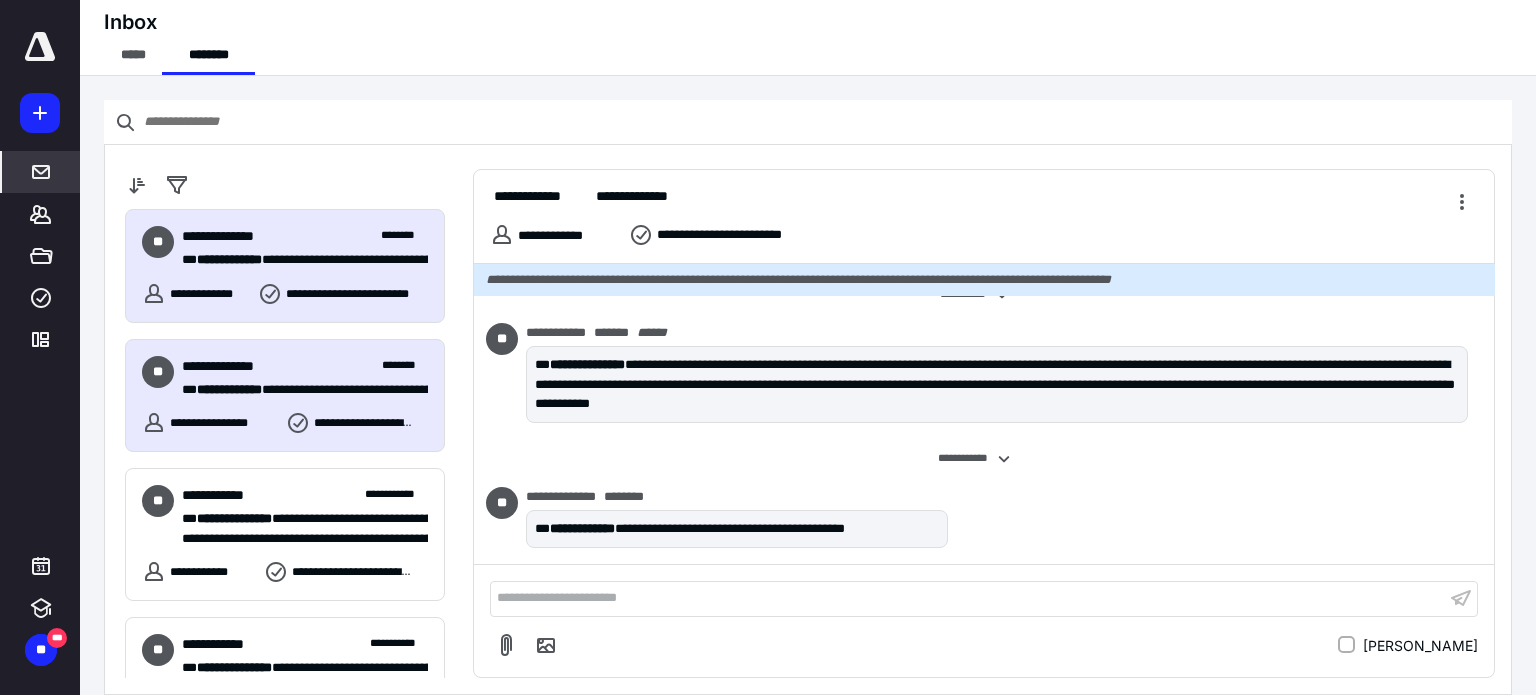 click on "**********" at bounding box center [297, 390] 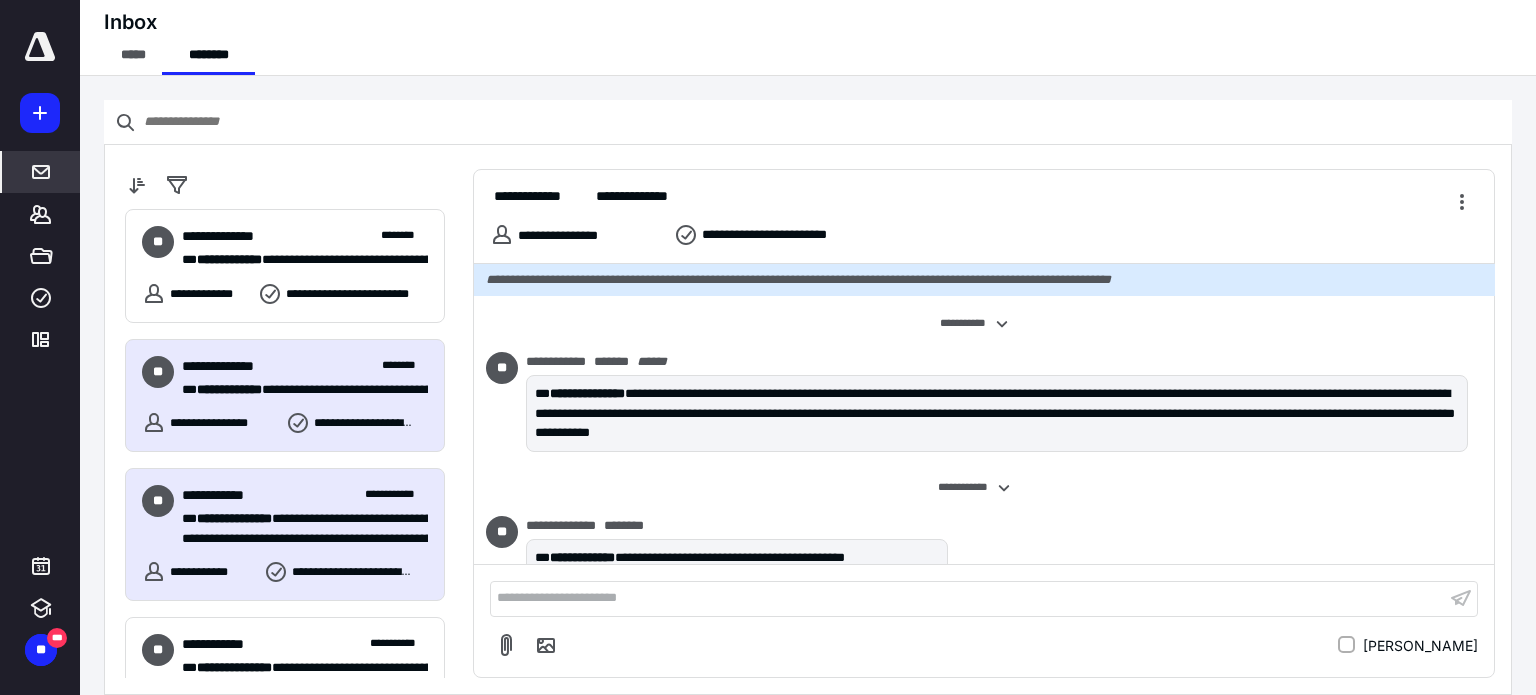 click on "**********" at bounding box center (305, 495) 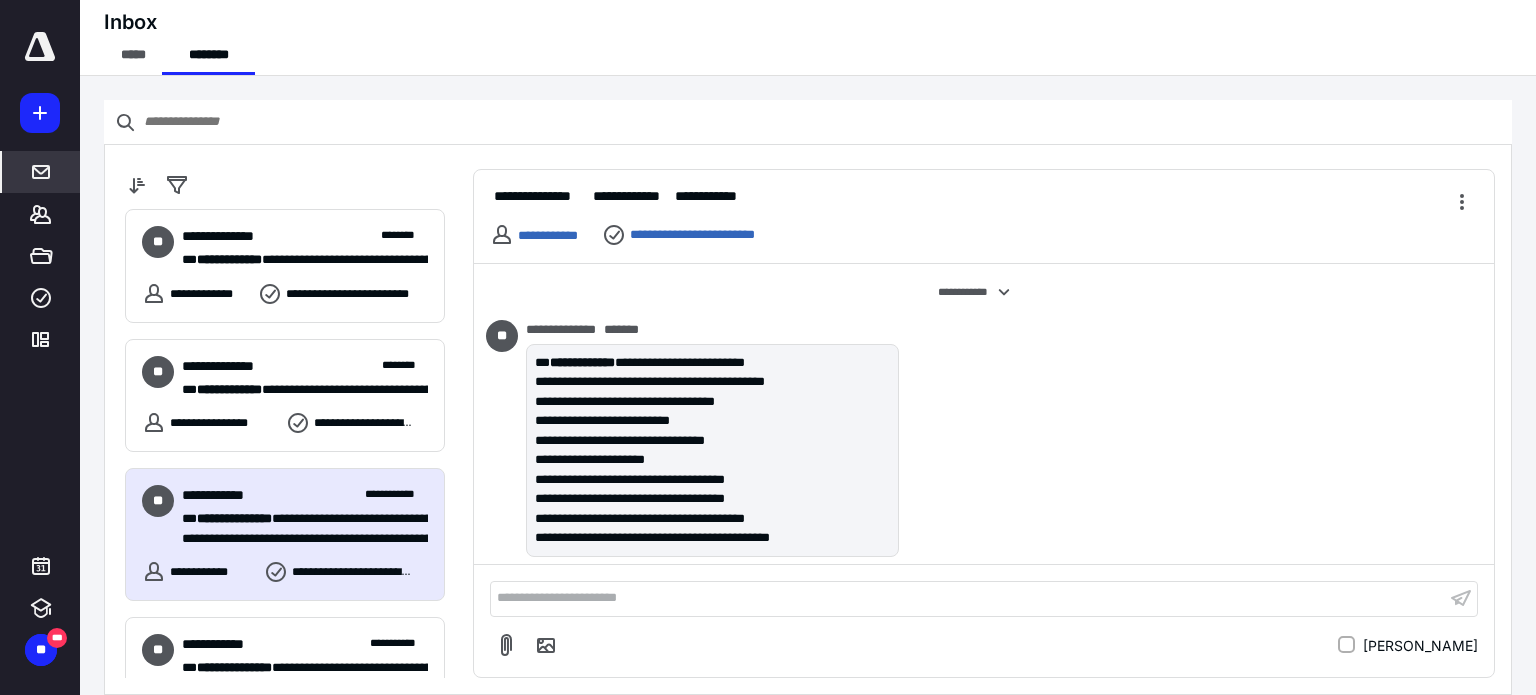 scroll, scrollTop: 100, scrollLeft: 0, axis: vertical 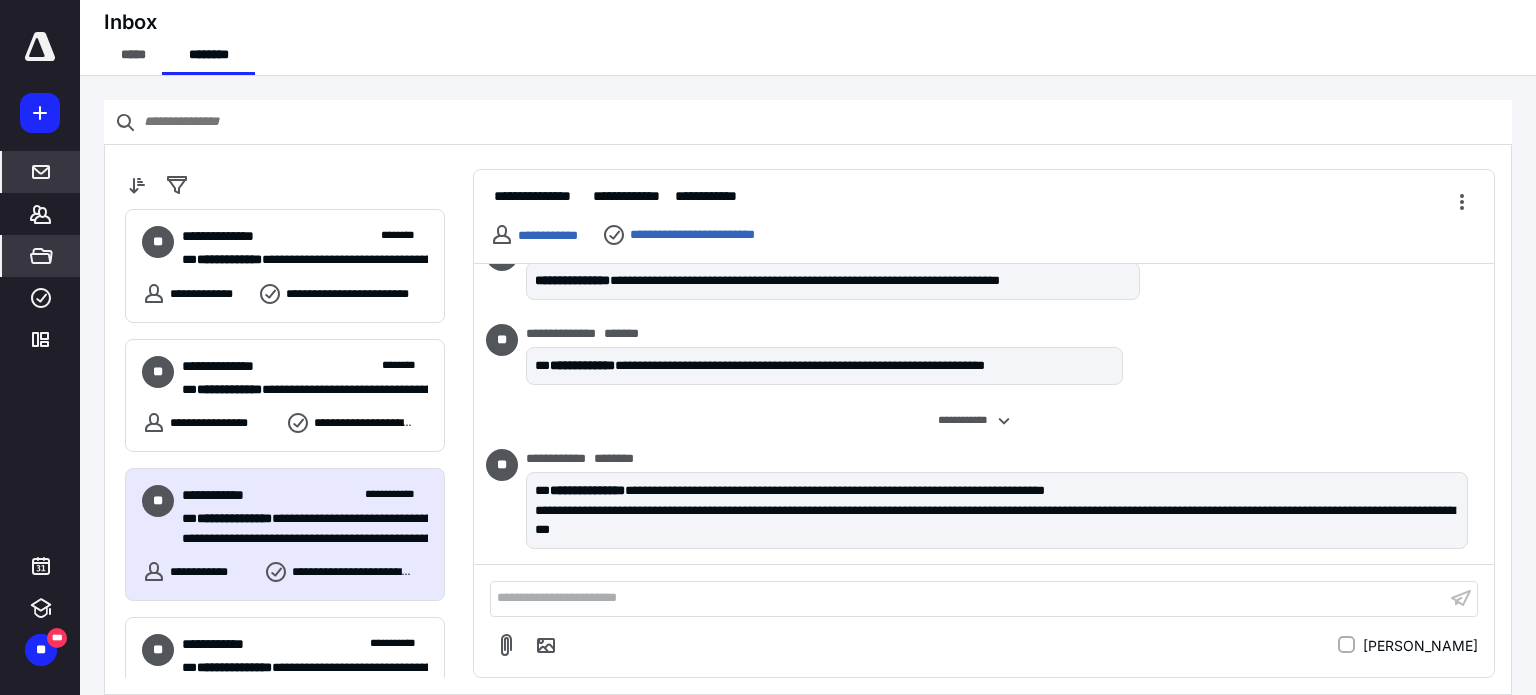 click 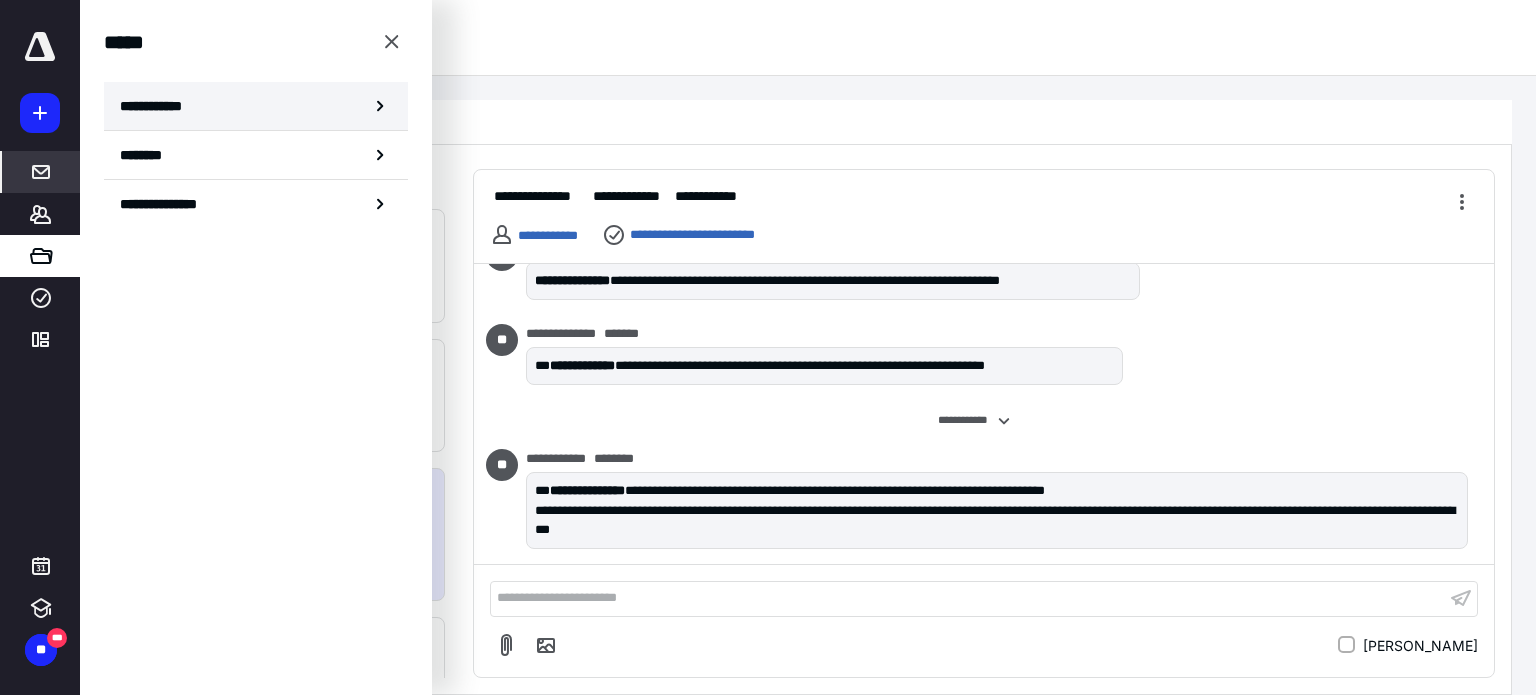 click on "**********" at bounding box center [256, 106] 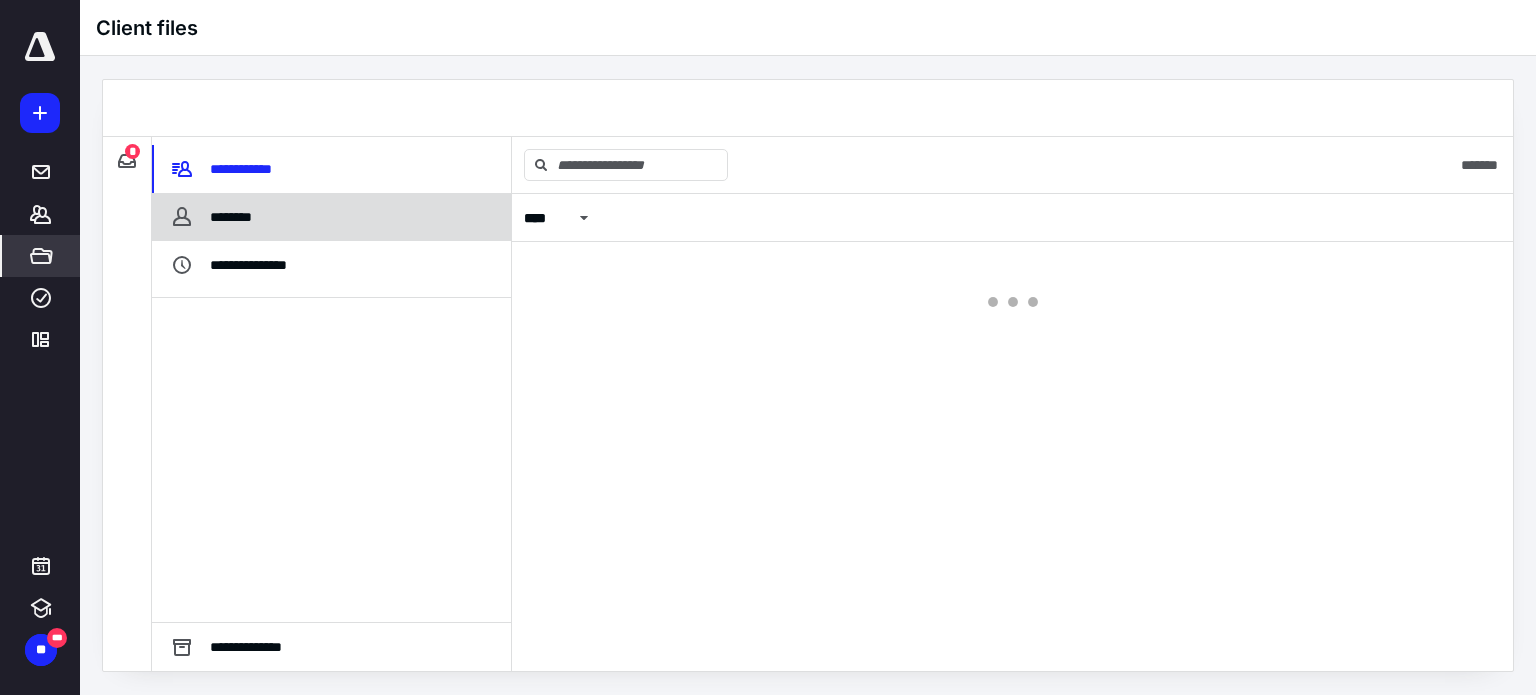 click on "********" at bounding box center [331, 217] 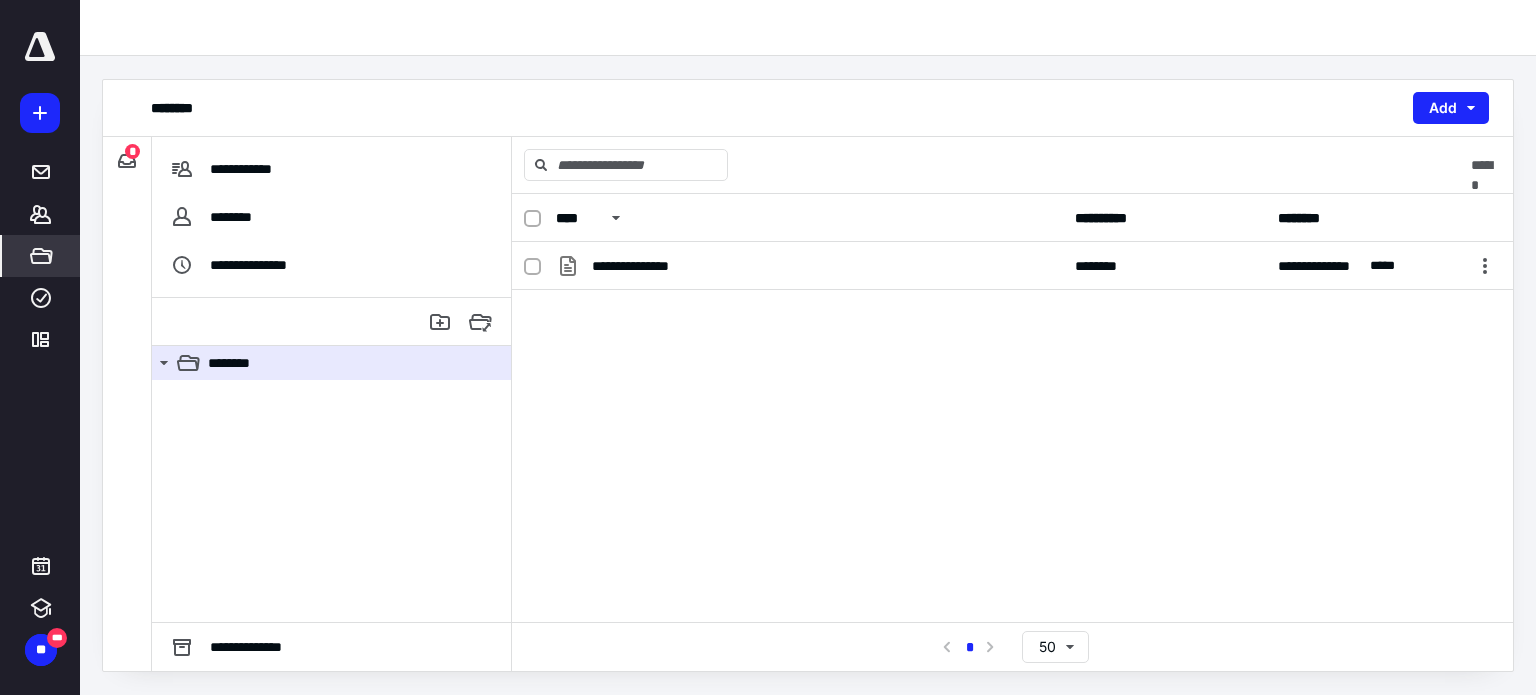 click on "*" at bounding box center (132, 151) 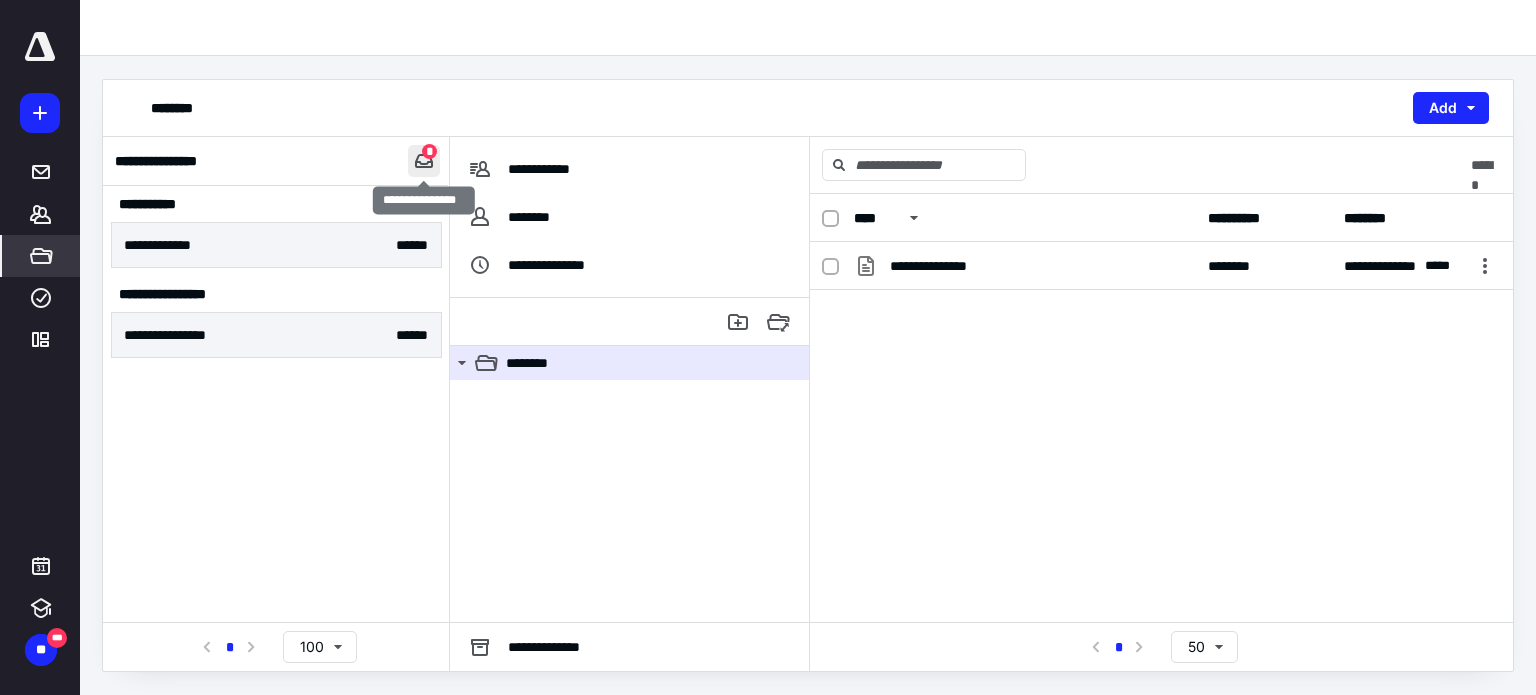 click at bounding box center (424, 161) 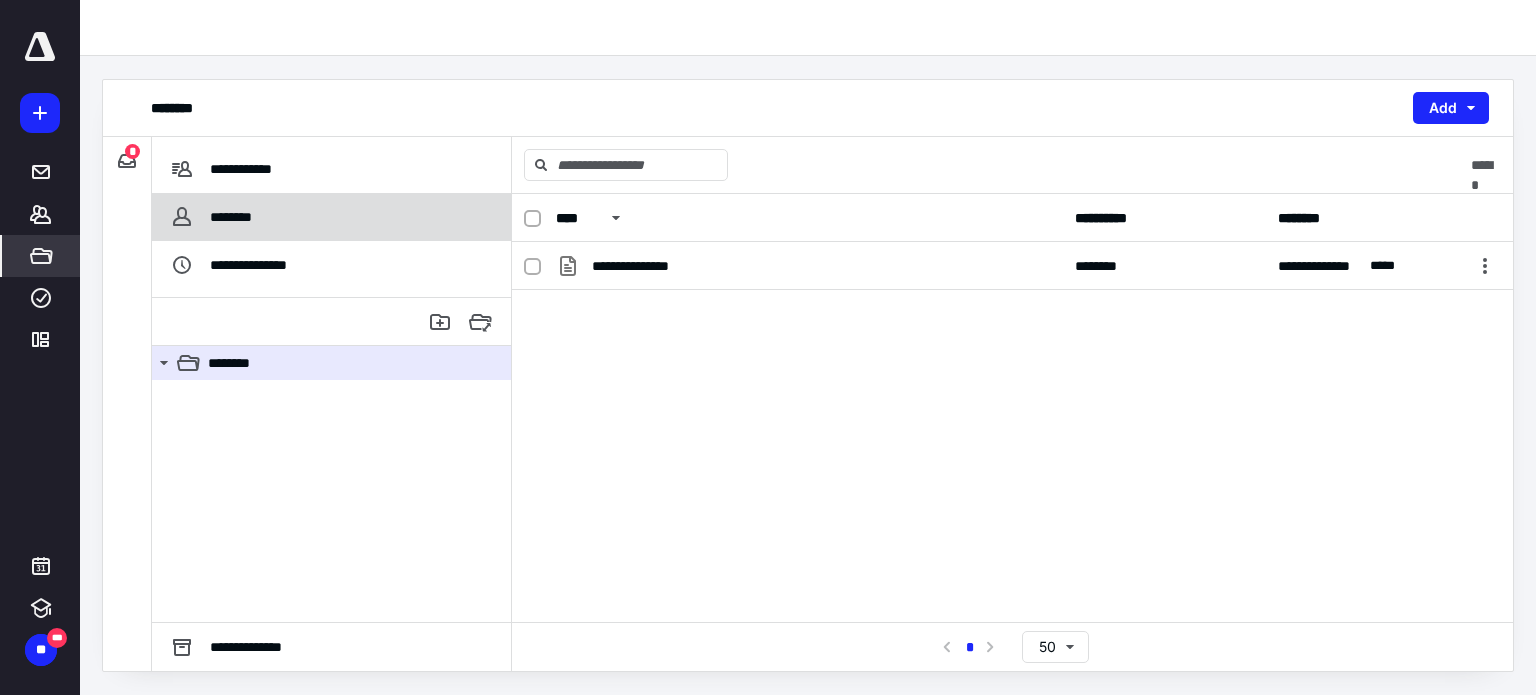 click on "********" at bounding box center [331, 217] 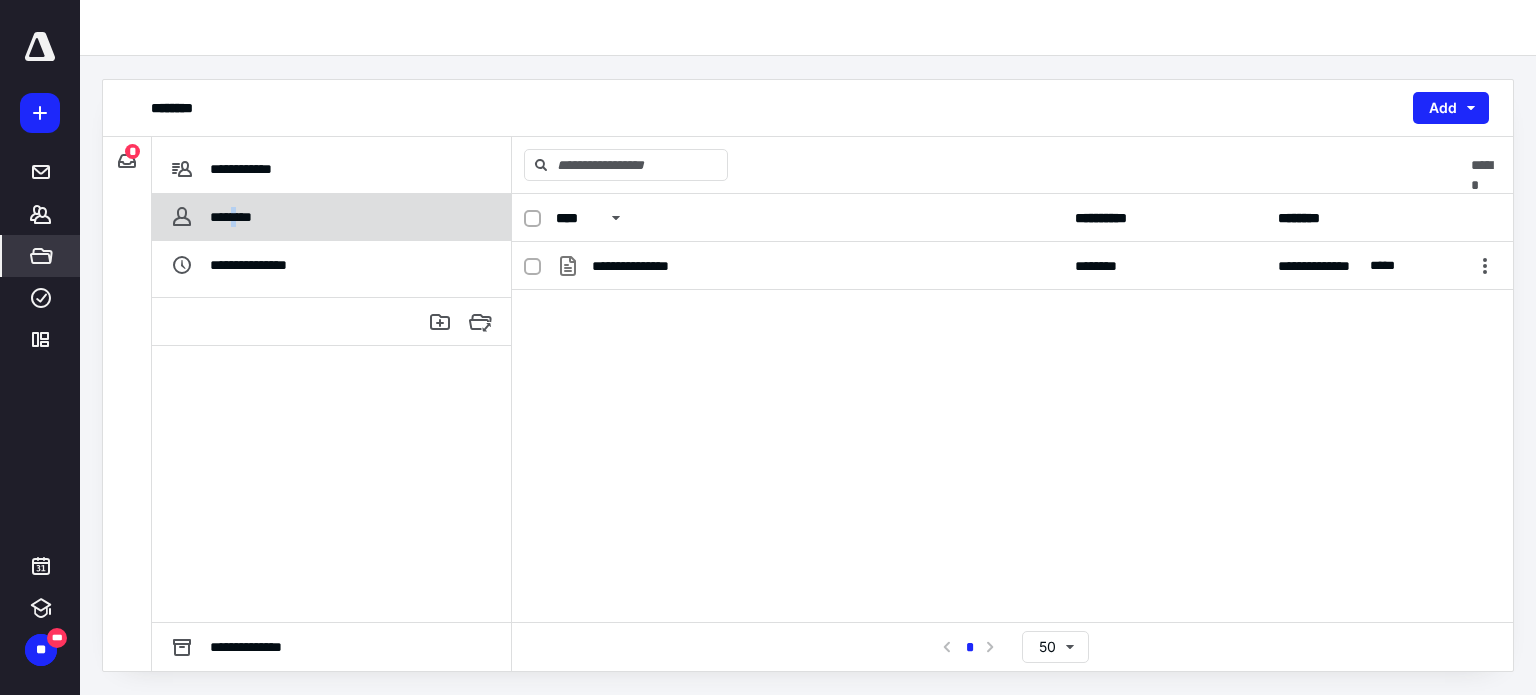click on "********" at bounding box center [236, 217] 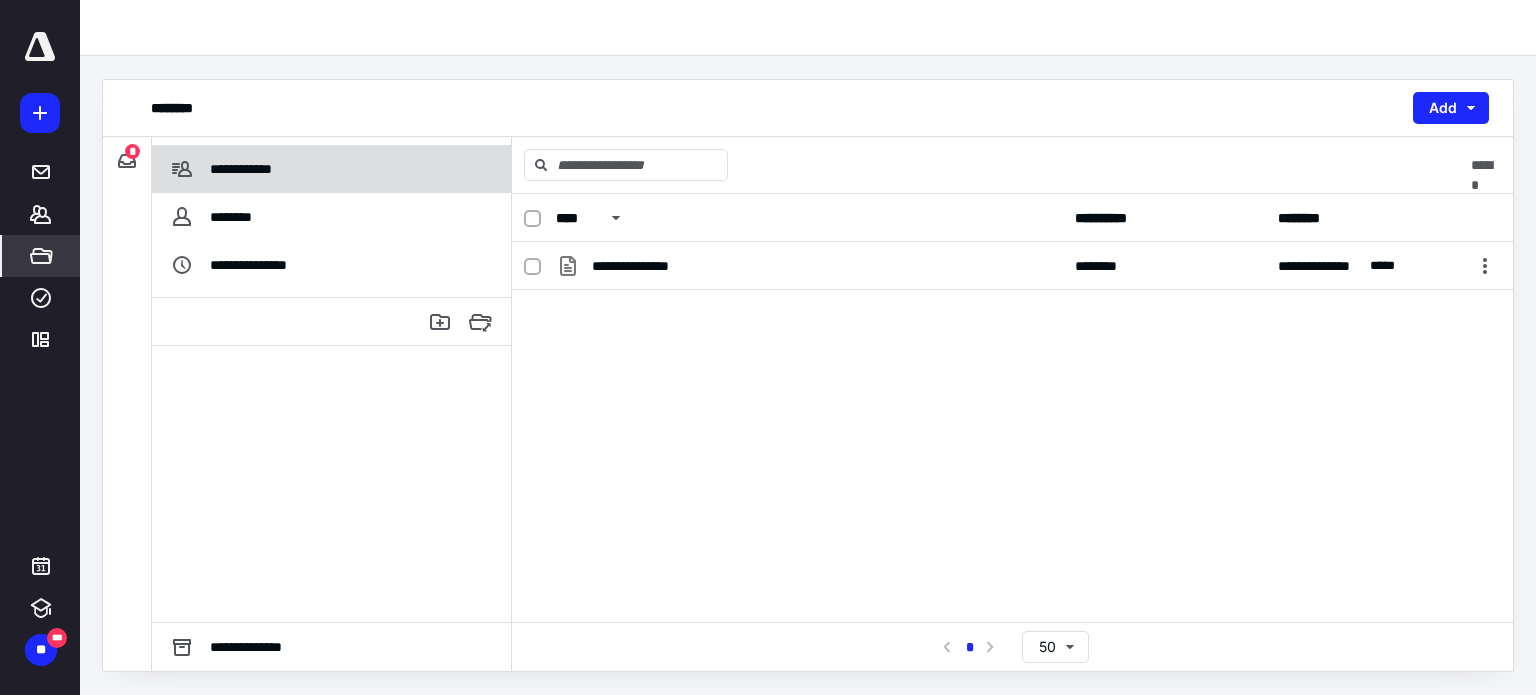 click on "**********" at bounding box center [244, 169] 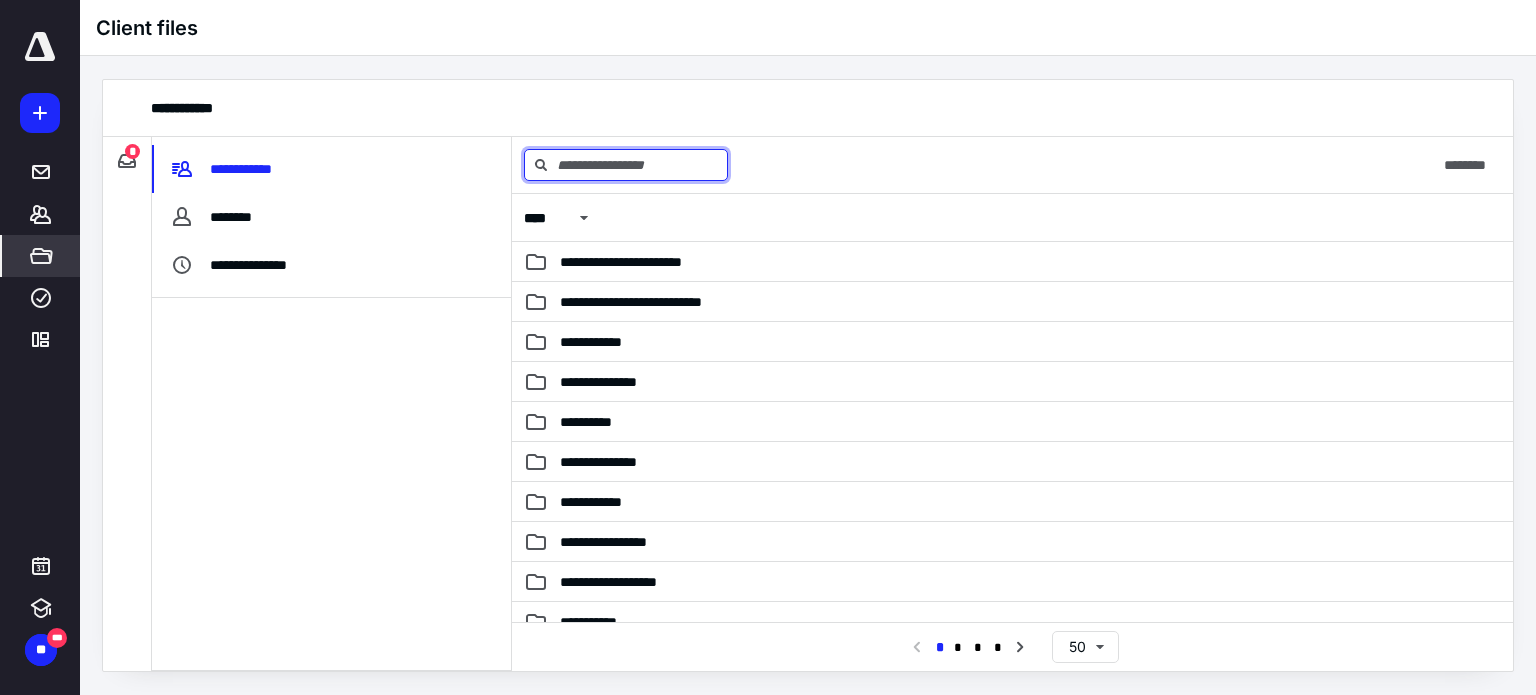click at bounding box center (626, 165) 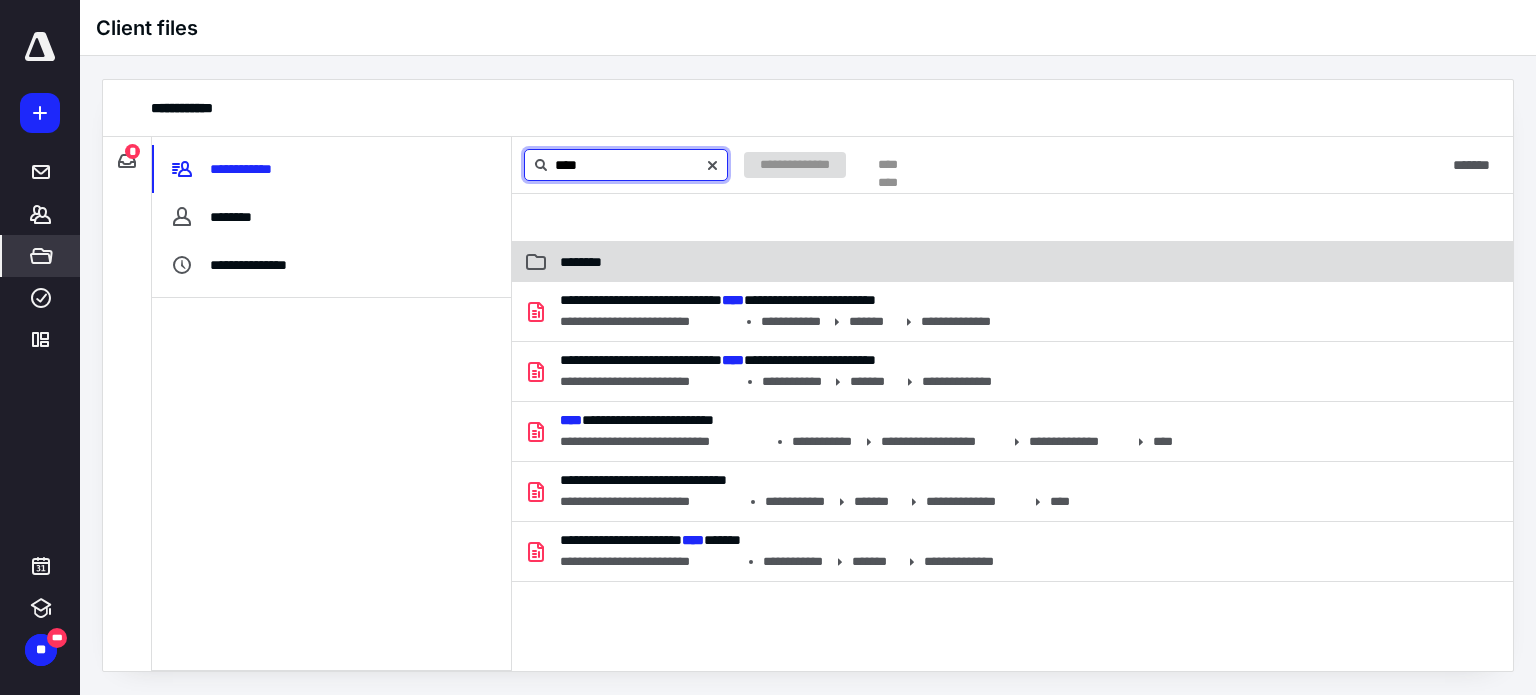 type on "***" 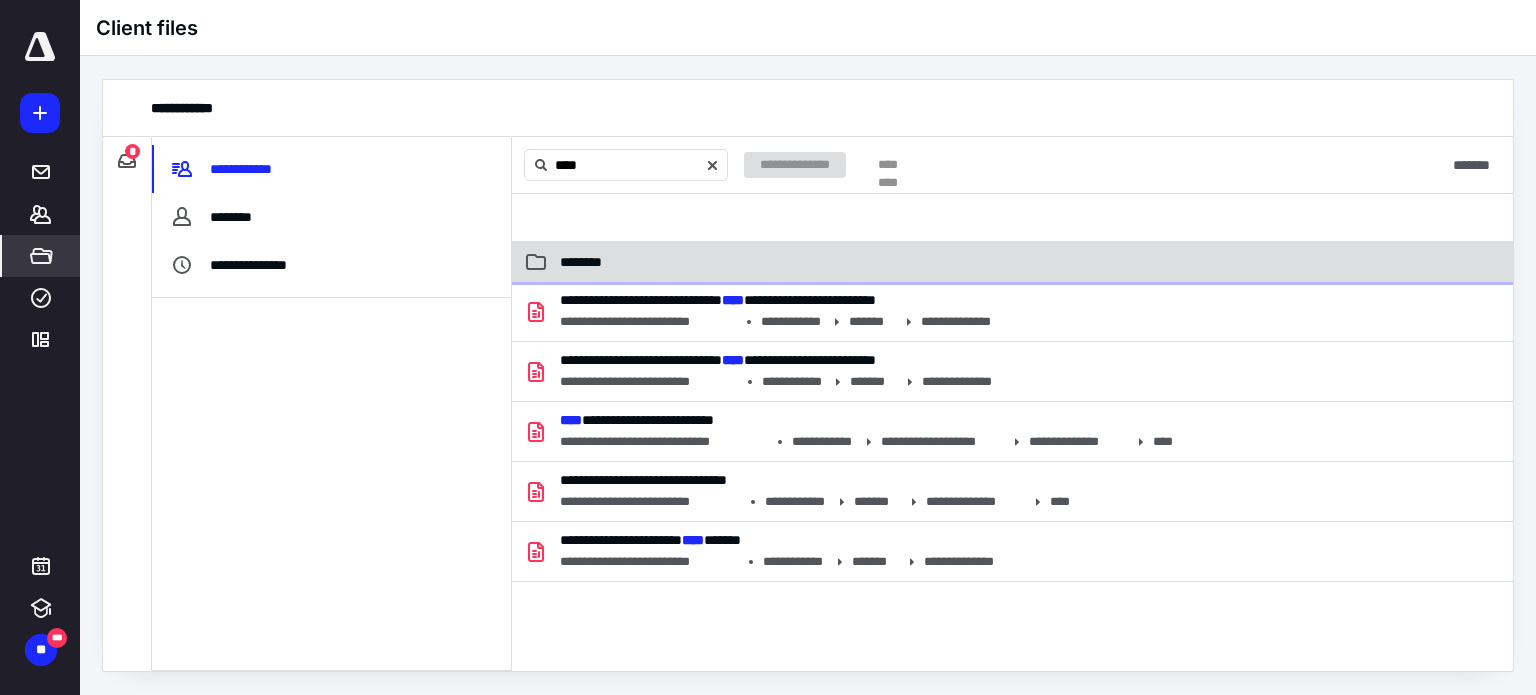 click on "********" at bounding box center [873, 262] 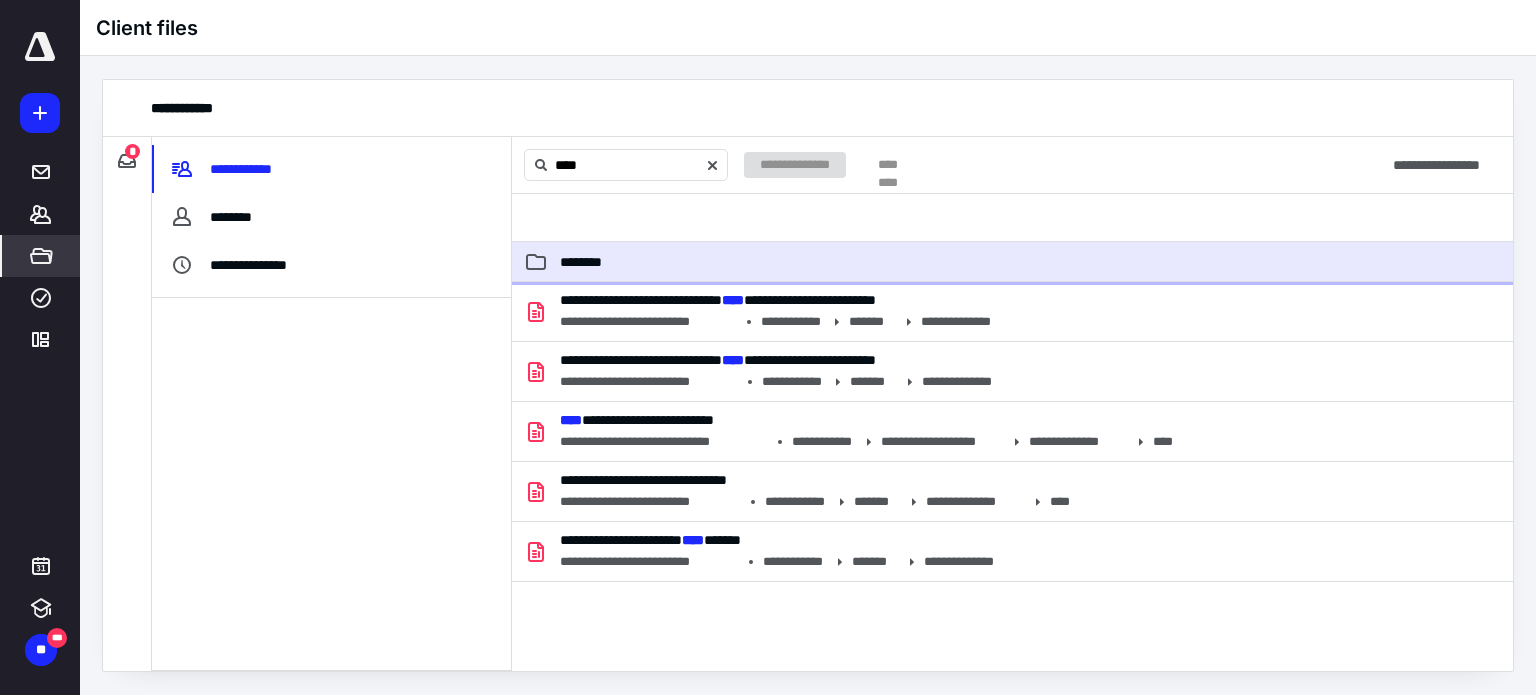 click on "********" at bounding box center [873, 262] 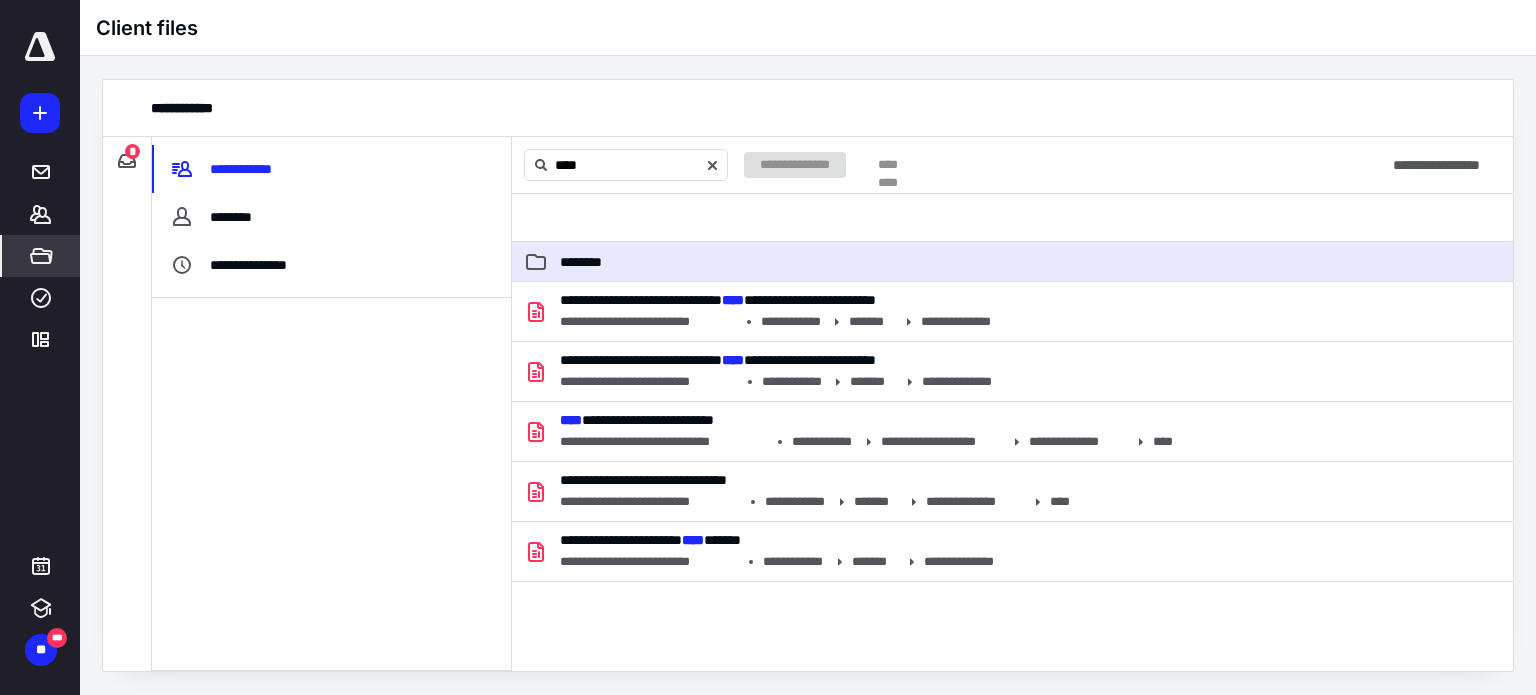 type 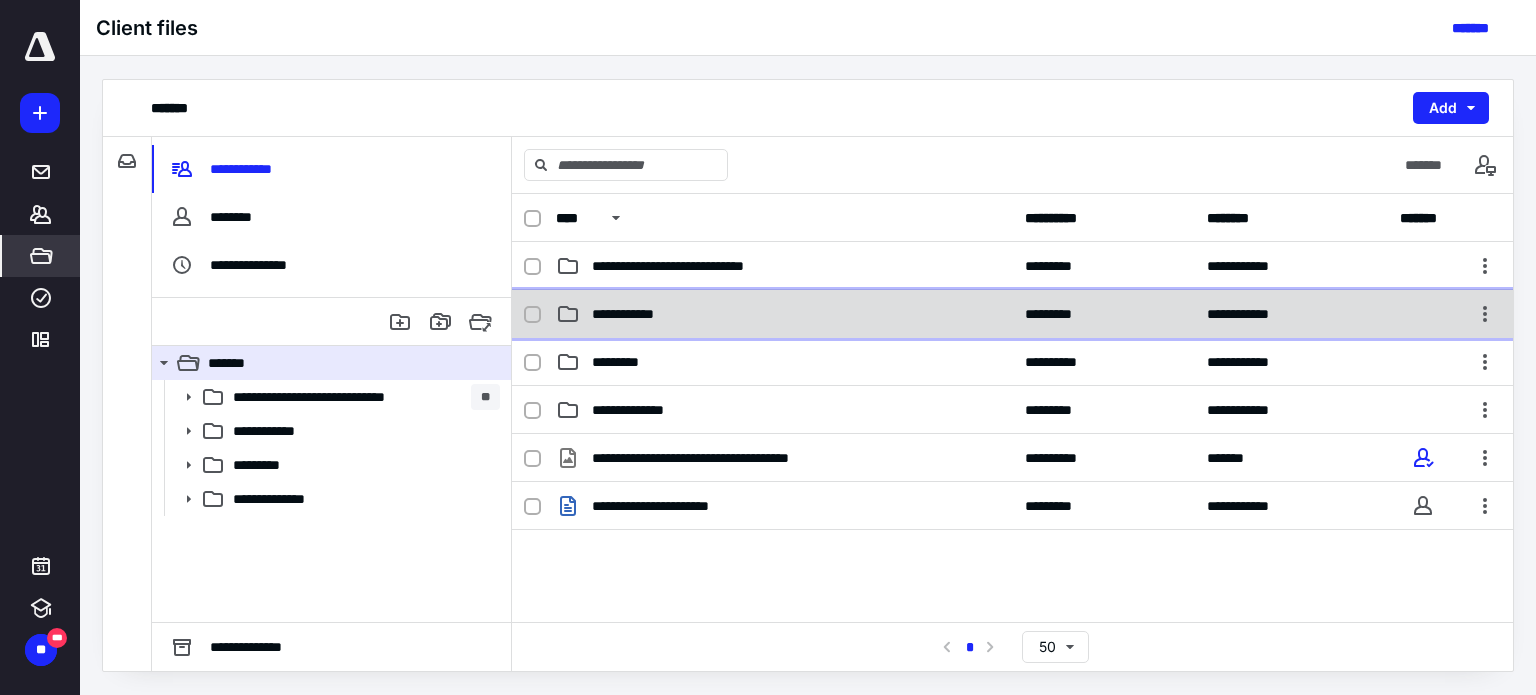 click on "**********" at bounding box center (634, 314) 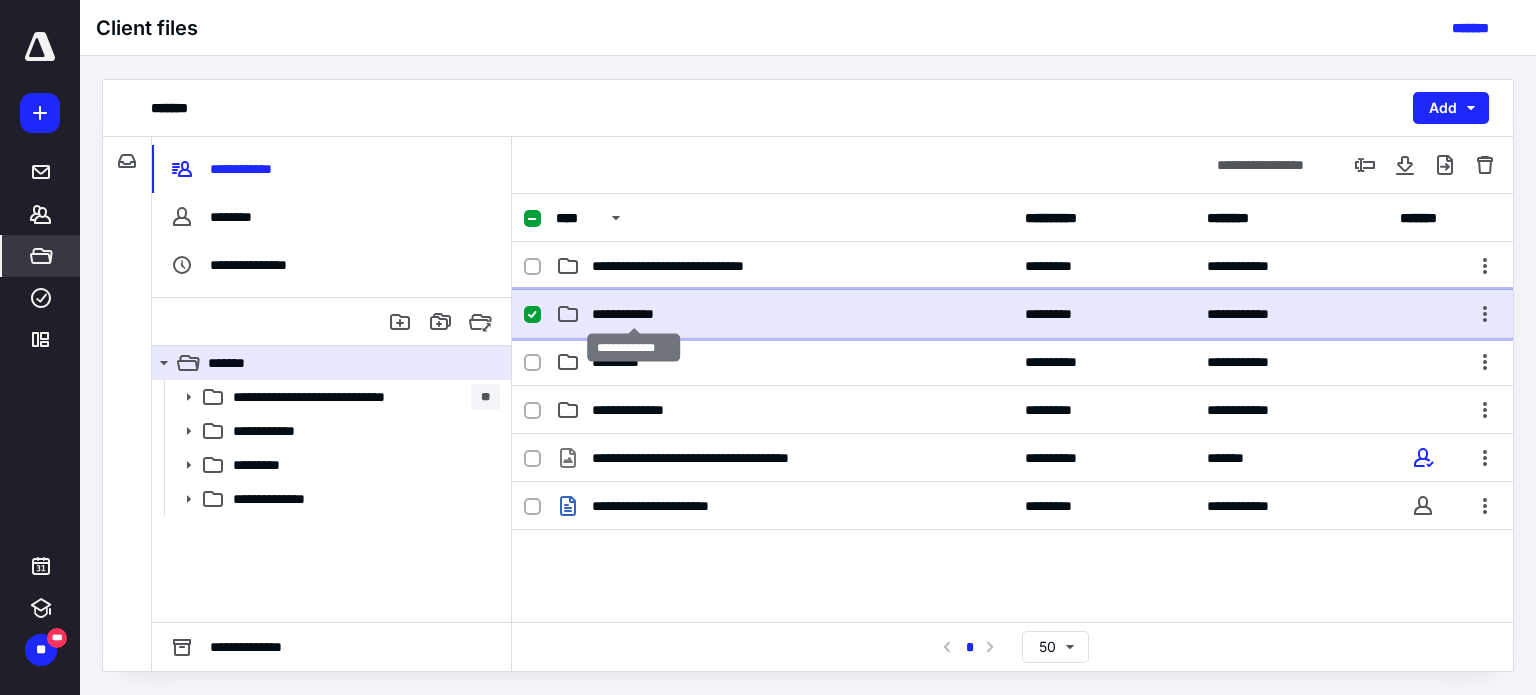 click on "**********" at bounding box center (634, 314) 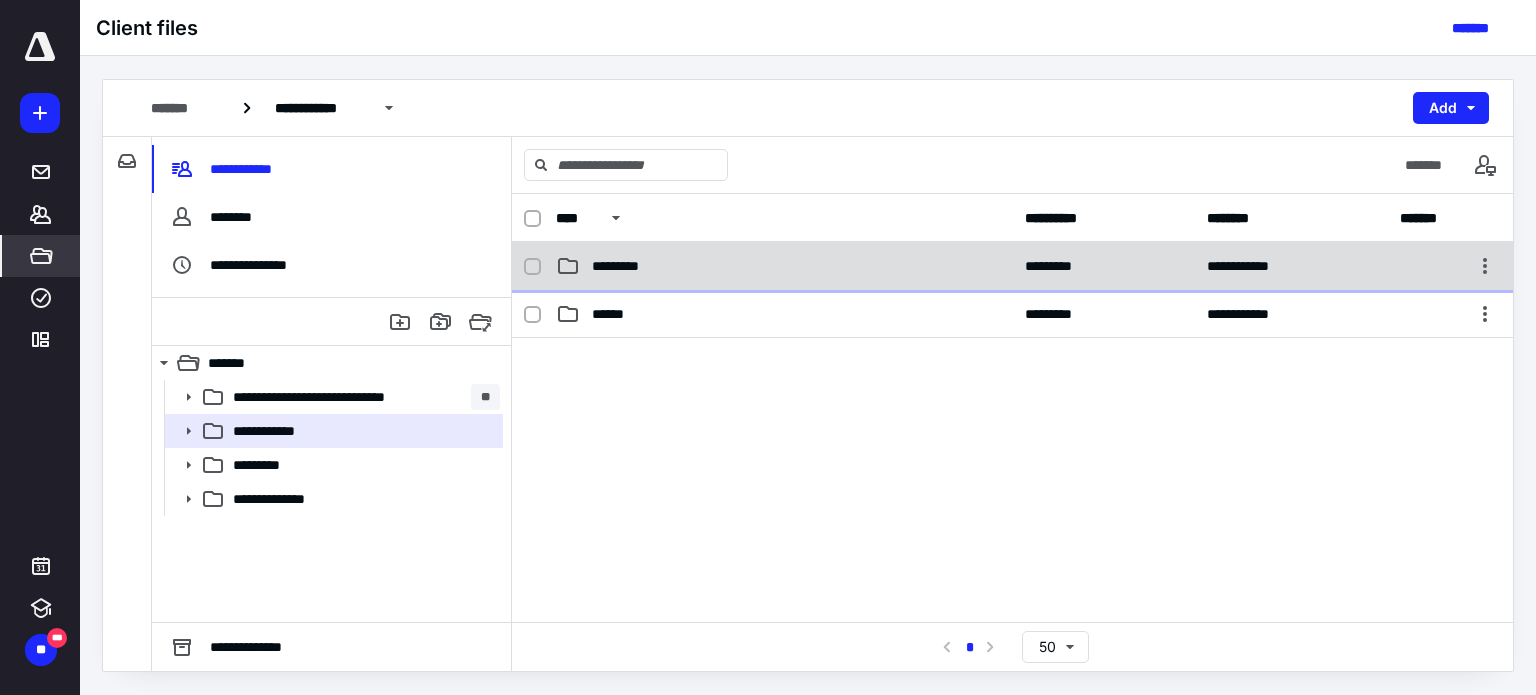 click on "*********" at bounding box center [624, 266] 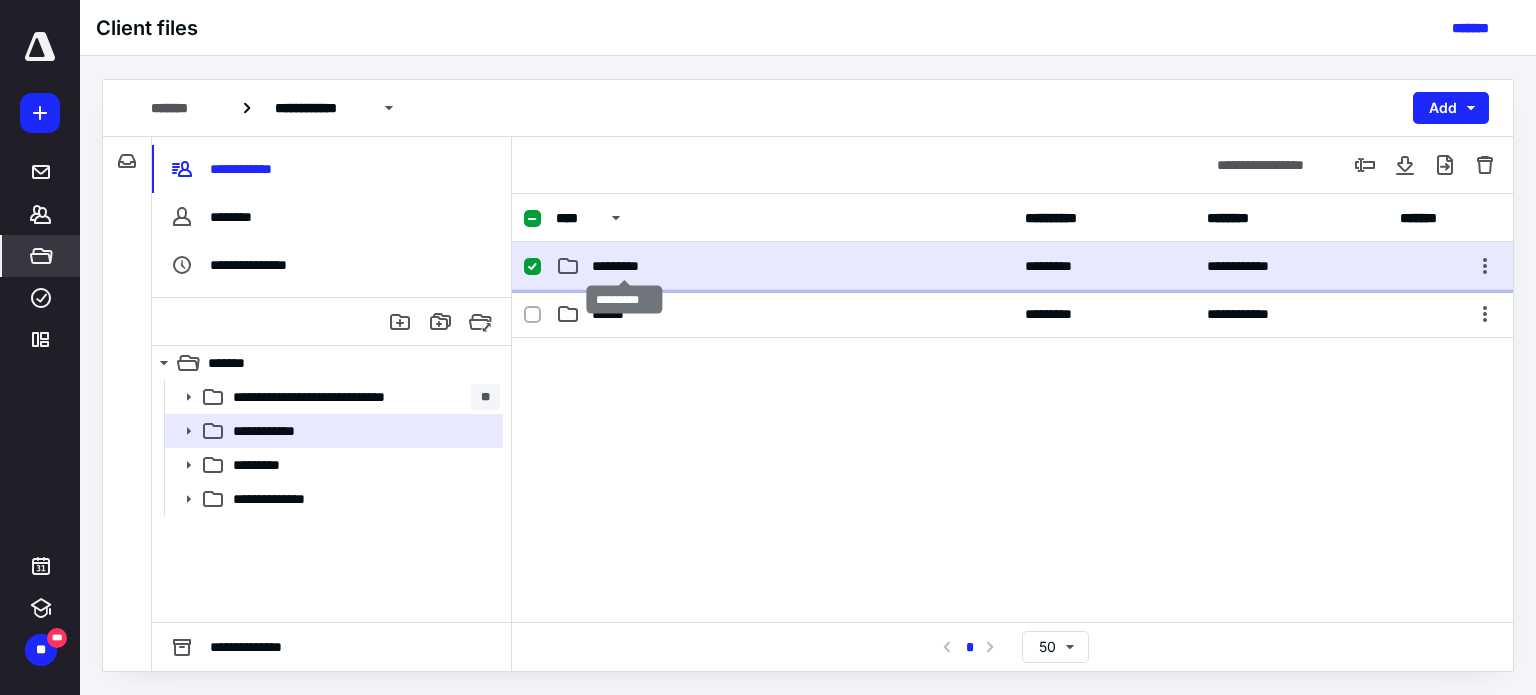 click on "*********" at bounding box center (624, 266) 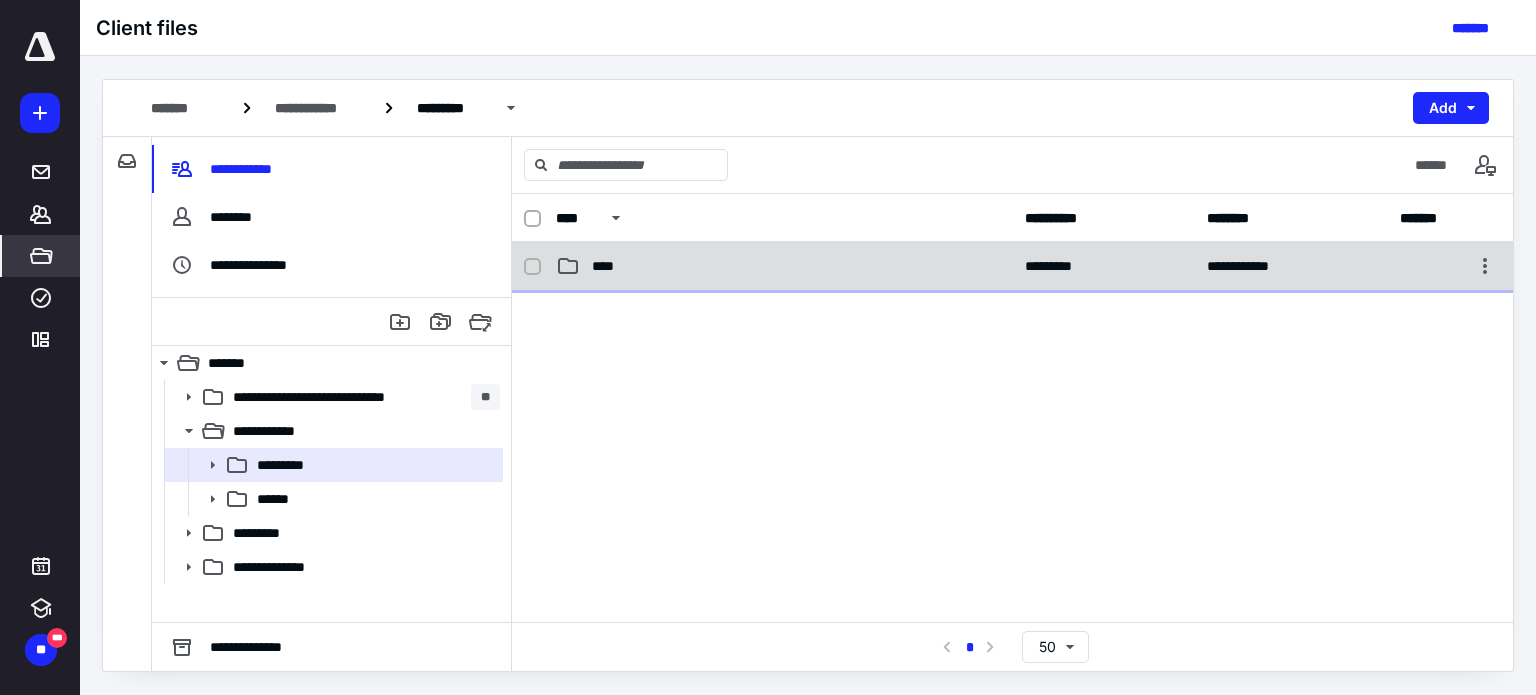 click on "**********" at bounding box center (1012, 266) 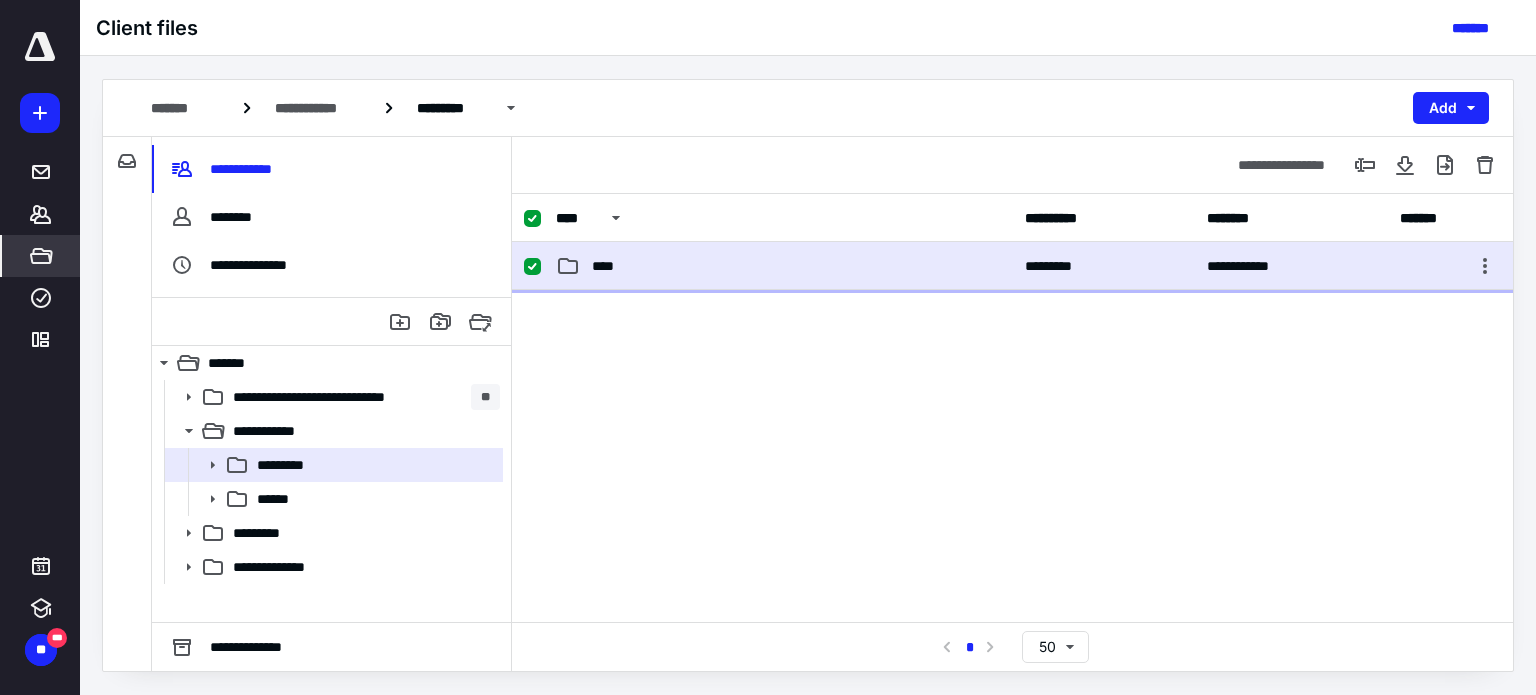 click on "**********" at bounding box center (1012, 266) 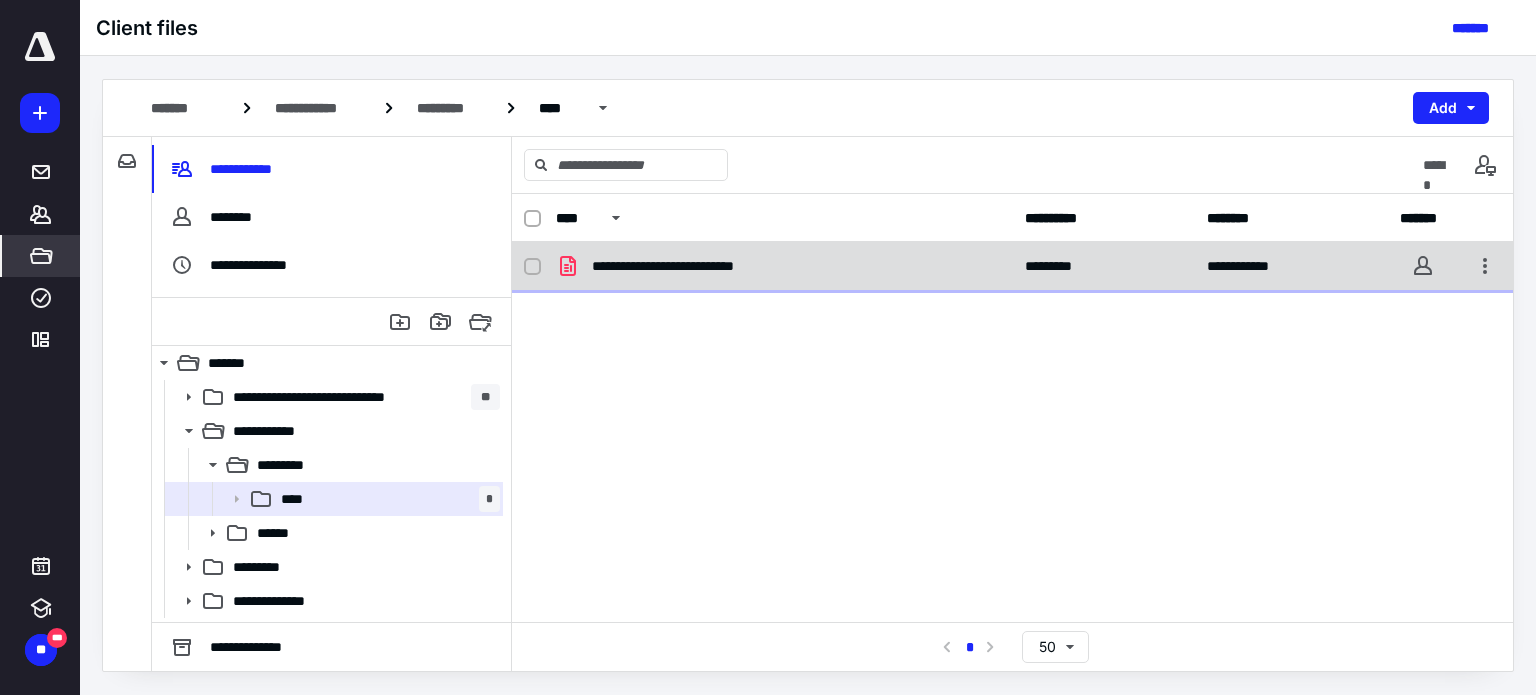 click on "**********" at bounding box center [693, 266] 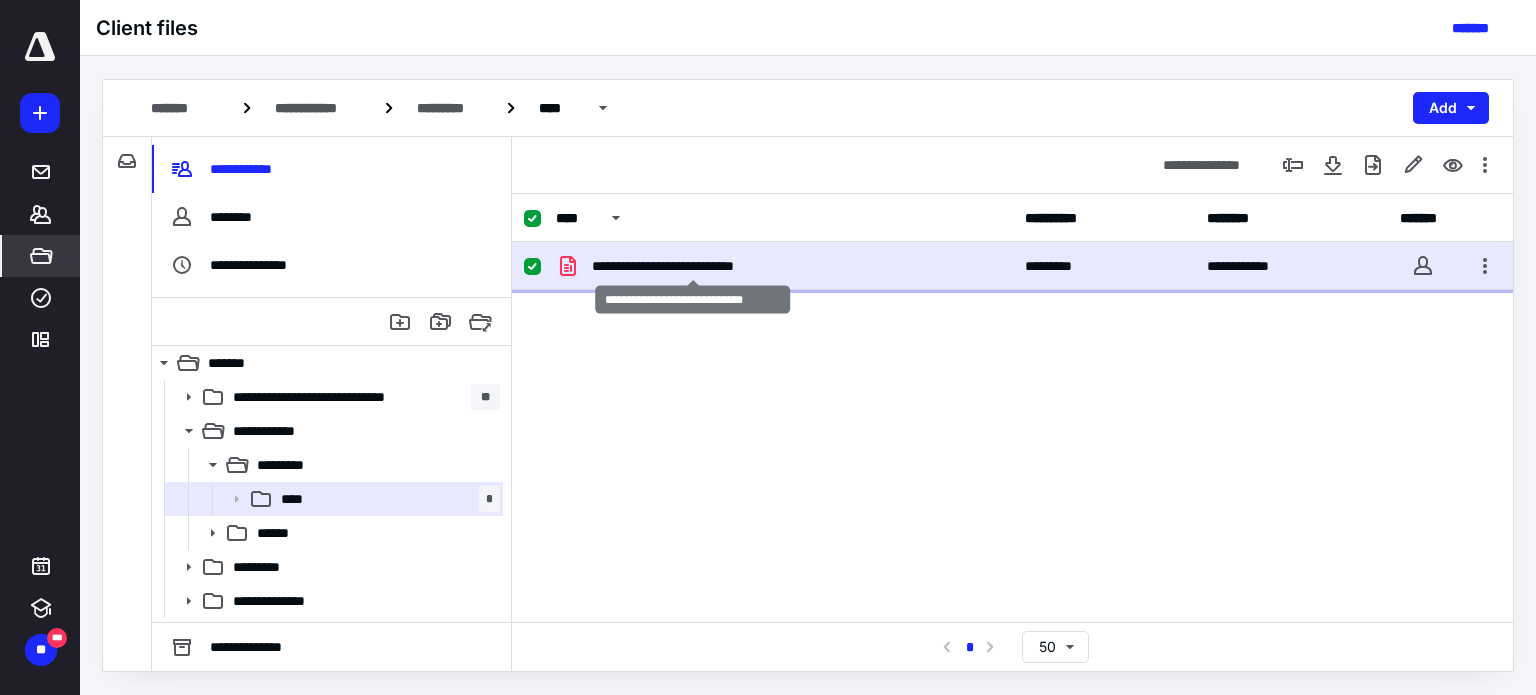 click on "**********" at bounding box center [693, 266] 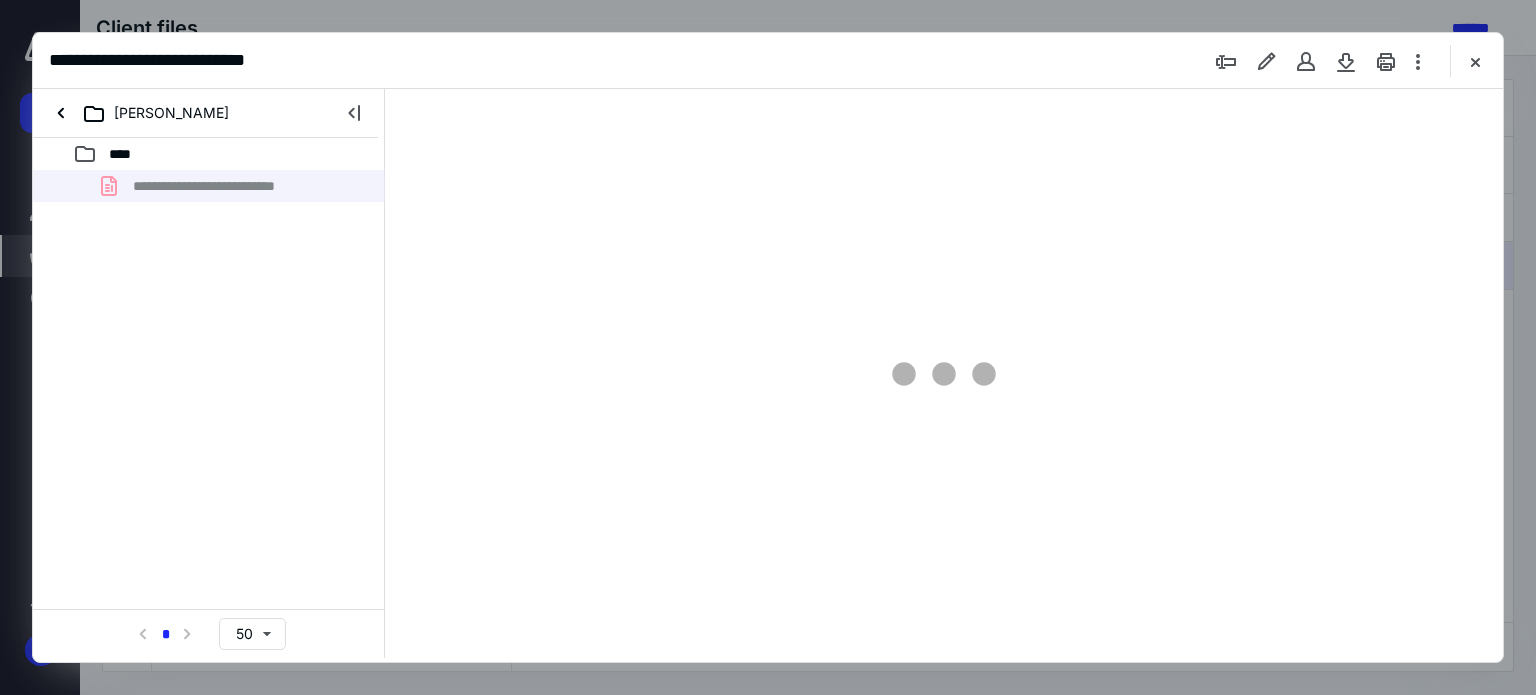 scroll, scrollTop: 0, scrollLeft: 0, axis: both 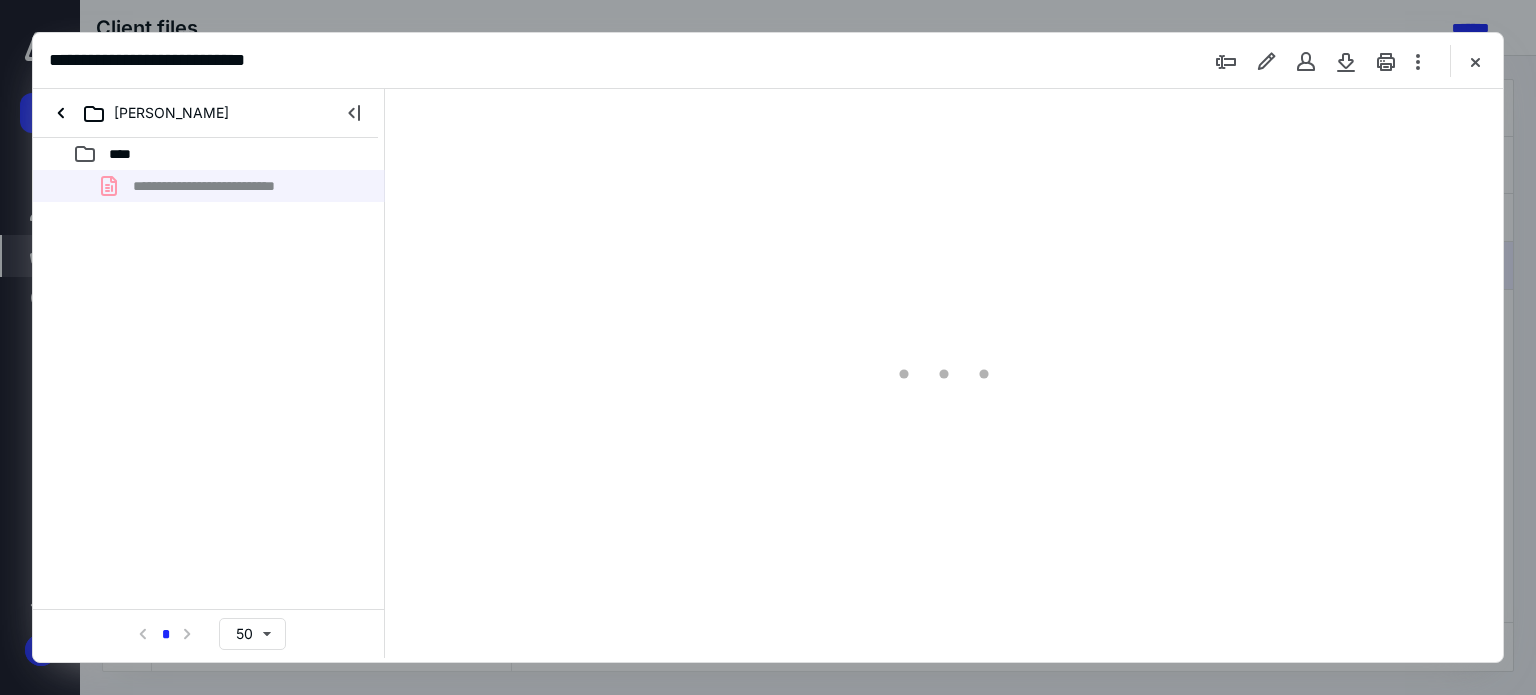 type on "62" 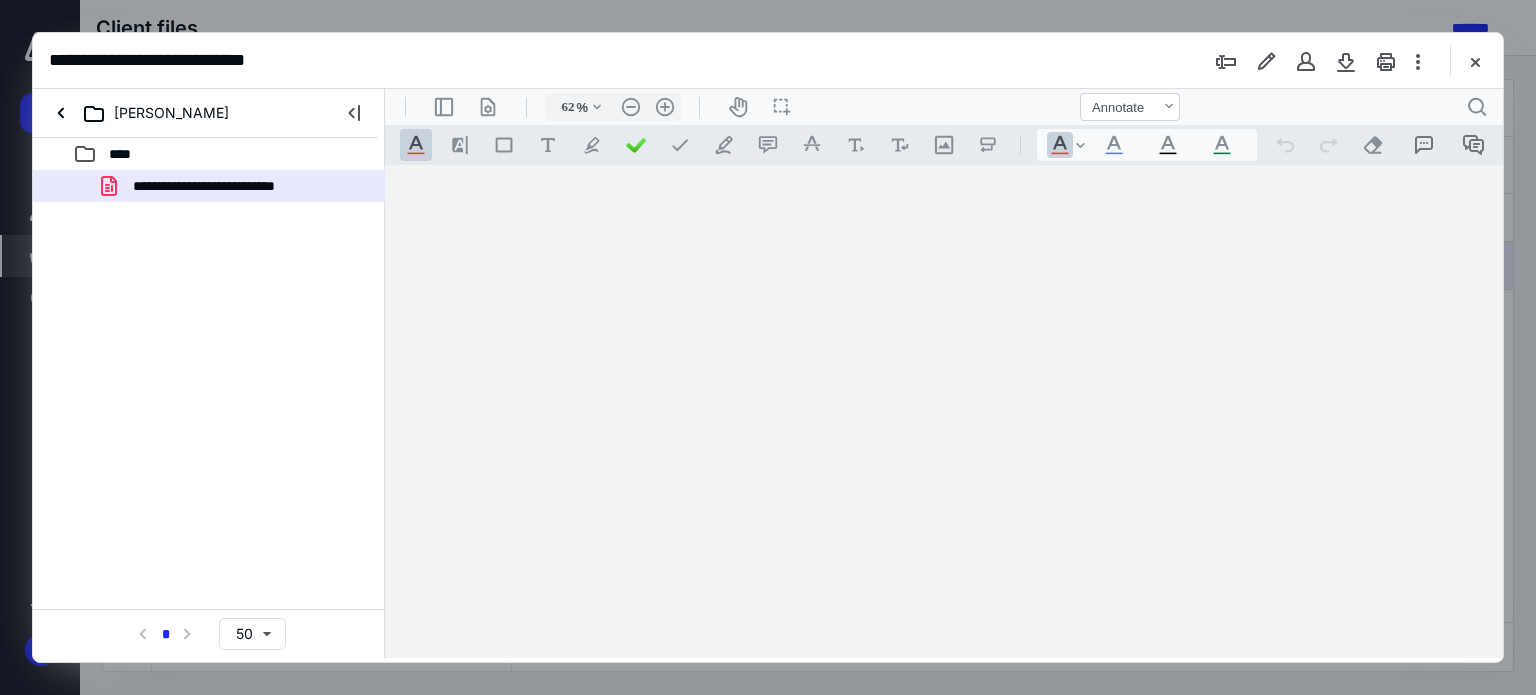 scroll, scrollTop: 78, scrollLeft: 0, axis: vertical 